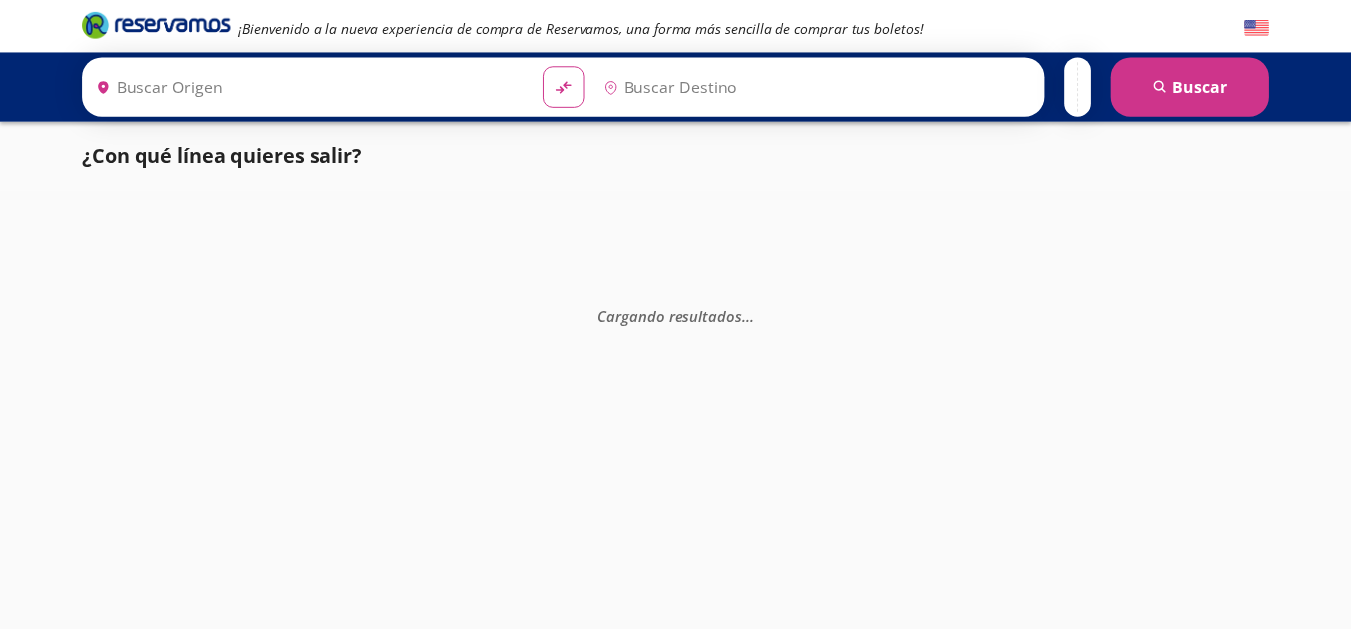 scroll, scrollTop: 0, scrollLeft: 0, axis: both 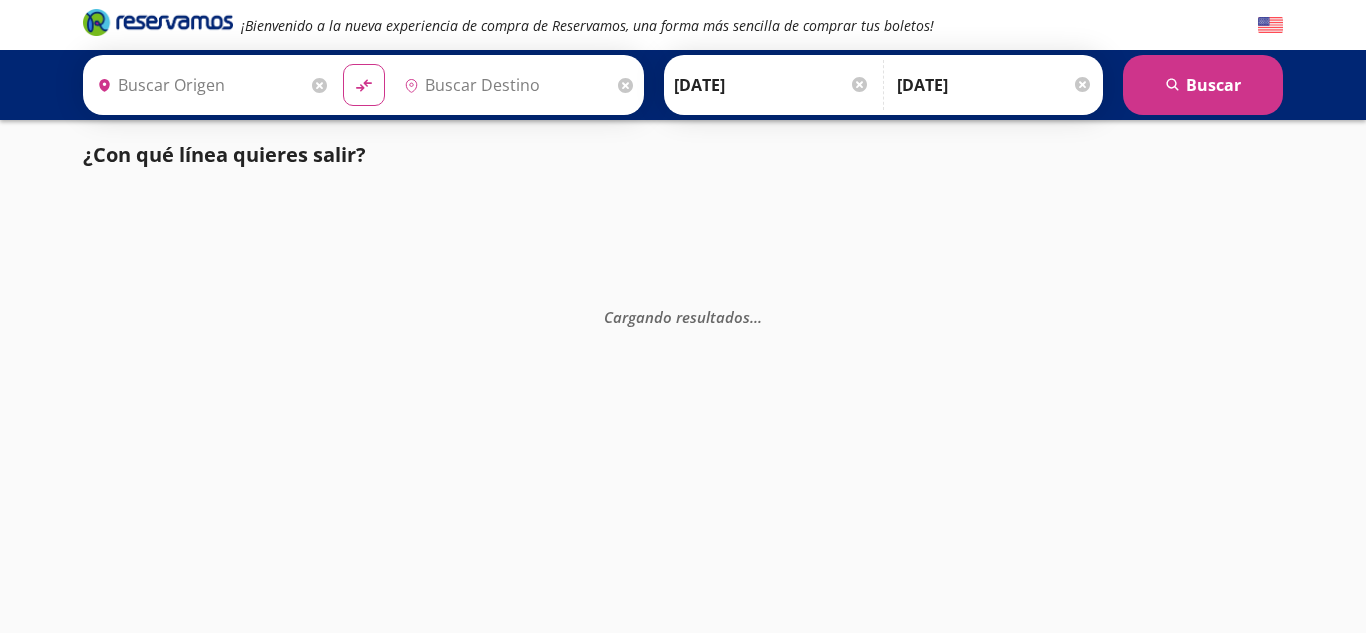 type on "[GEOGRAPHIC_DATA], [GEOGRAPHIC_DATA]" 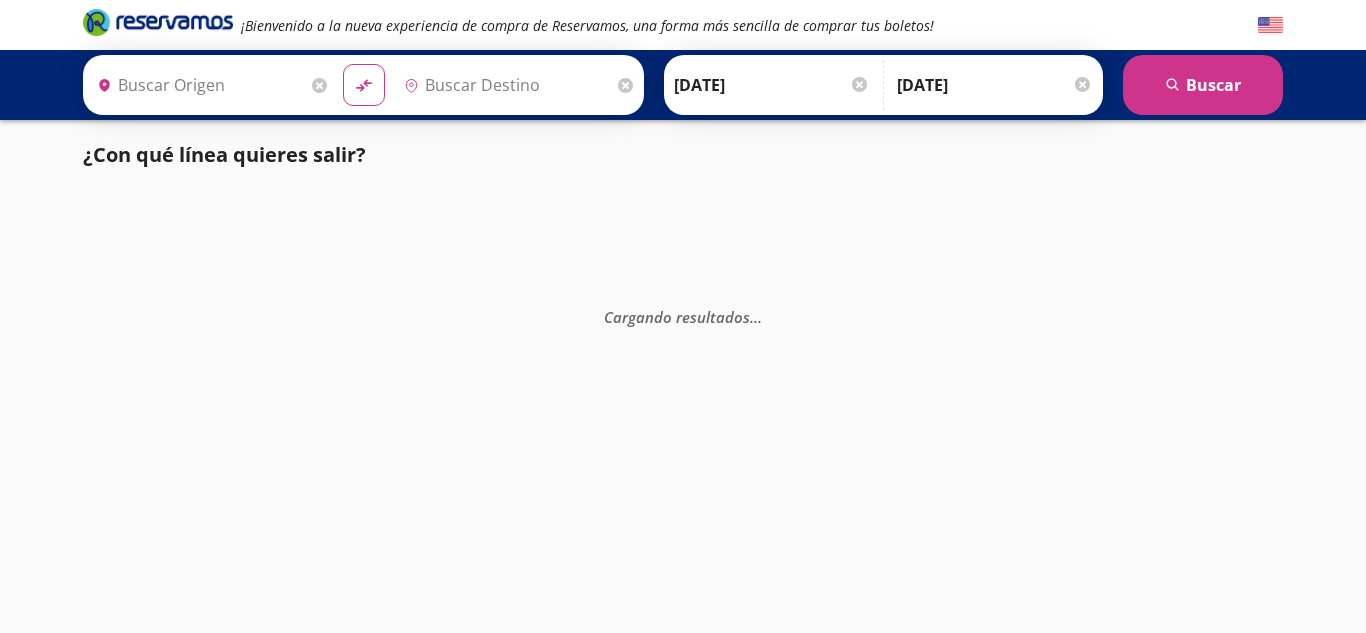 type on "[GEOGRAPHIC_DATA], [GEOGRAPHIC_DATA]" 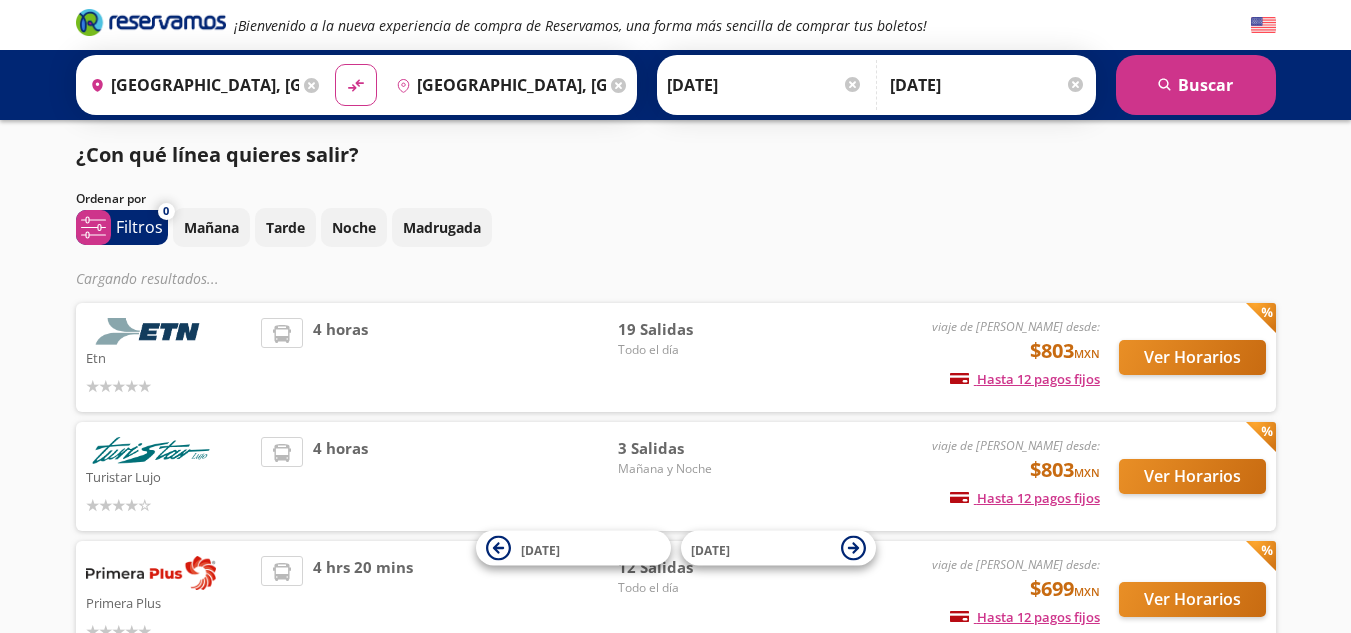 scroll, scrollTop: 0, scrollLeft: 0, axis: both 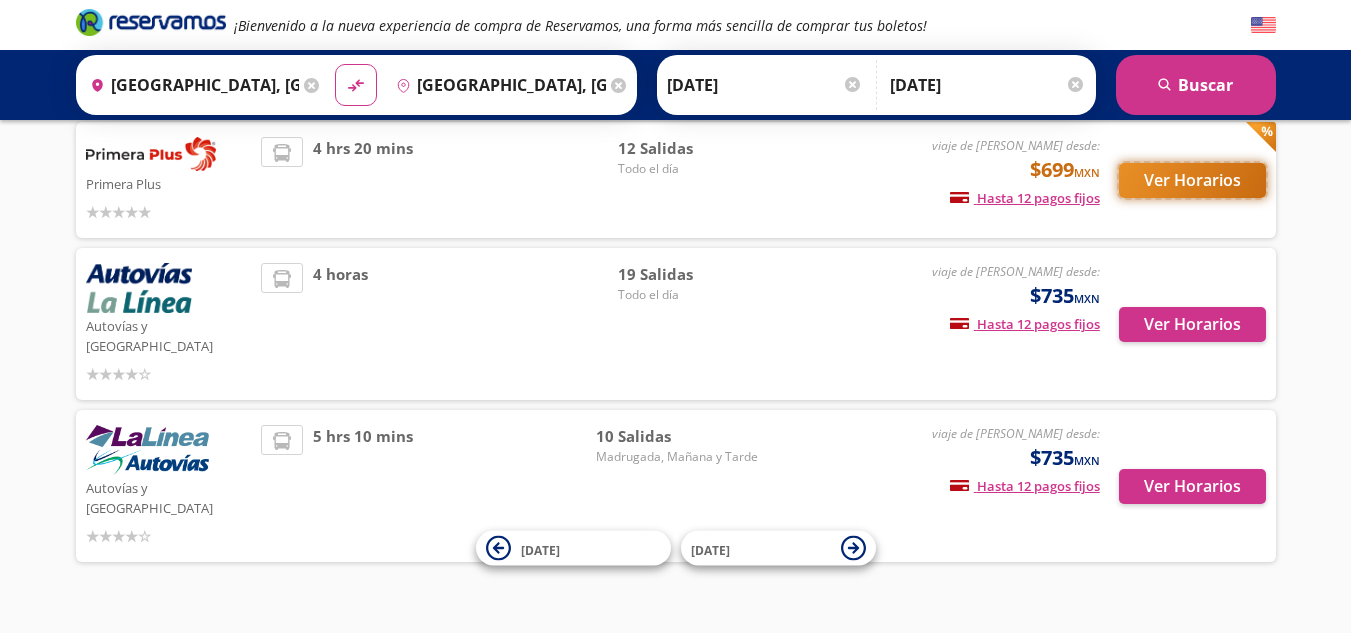 click on "Ver Horarios" at bounding box center [1192, 180] 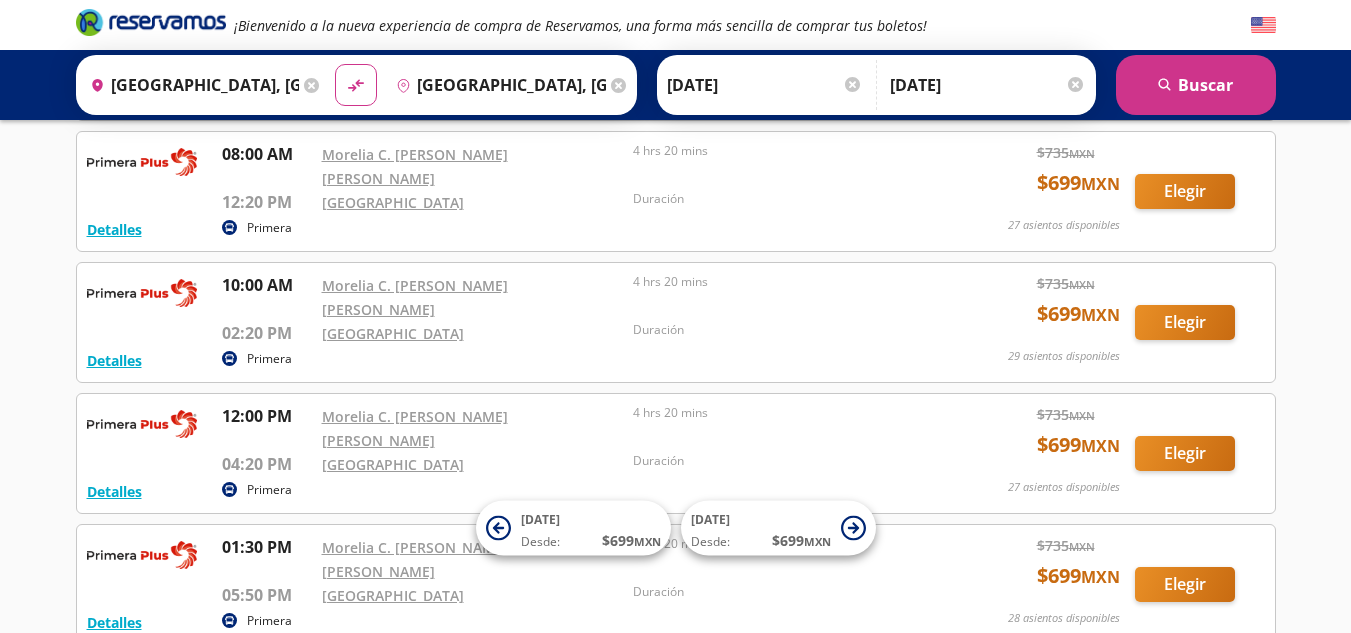 scroll, scrollTop: 320, scrollLeft: 0, axis: vertical 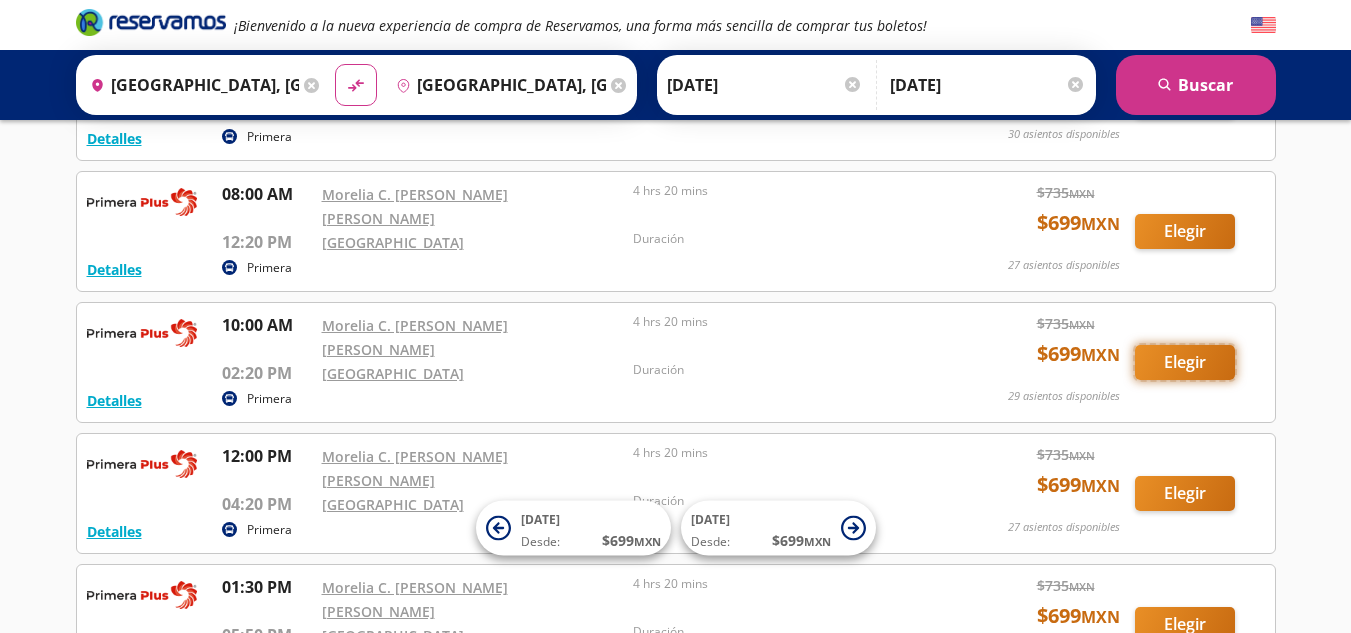 click on "Elegir" at bounding box center [1185, 362] 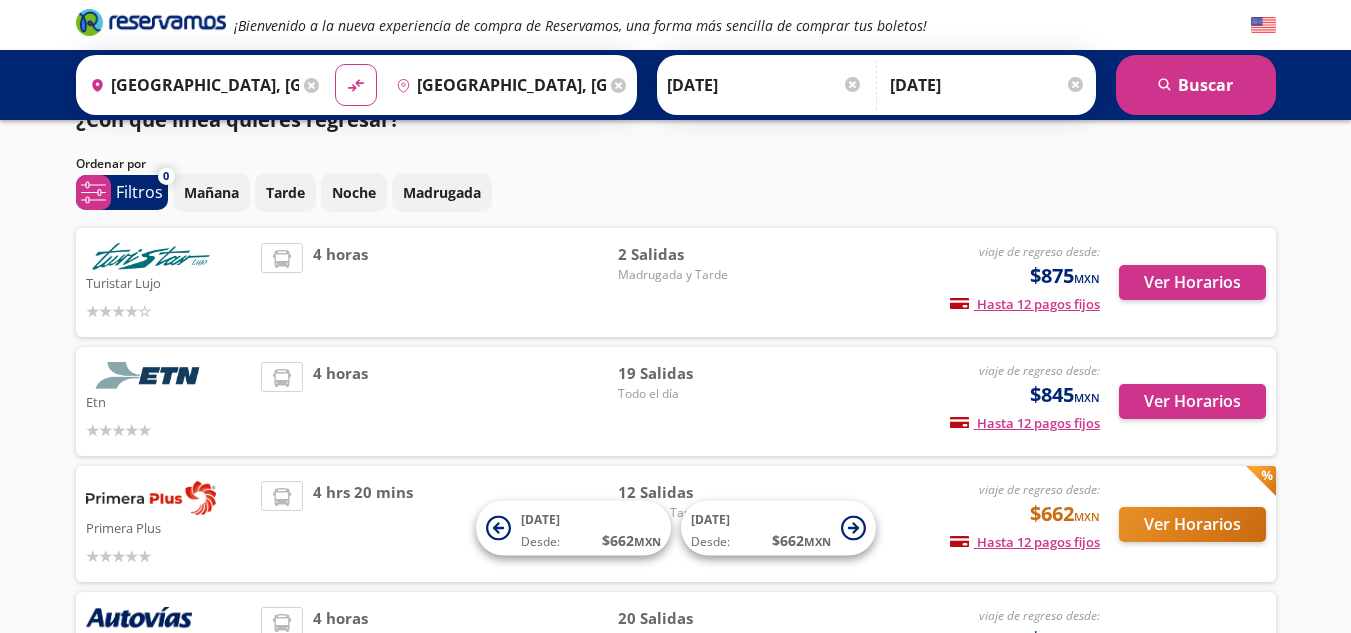 scroll, scrollTop: 40, scrollLeft: 0, axis: vertical 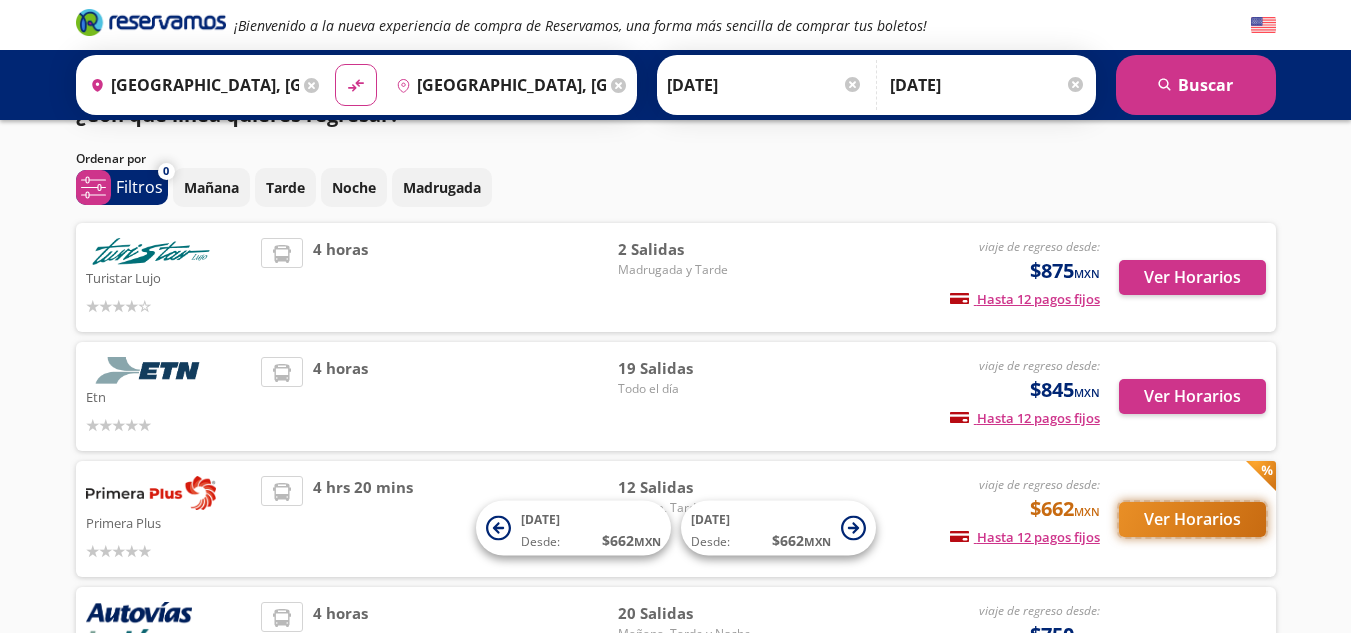 click on "Ver Horarios" at bounding box center [1192, 519] 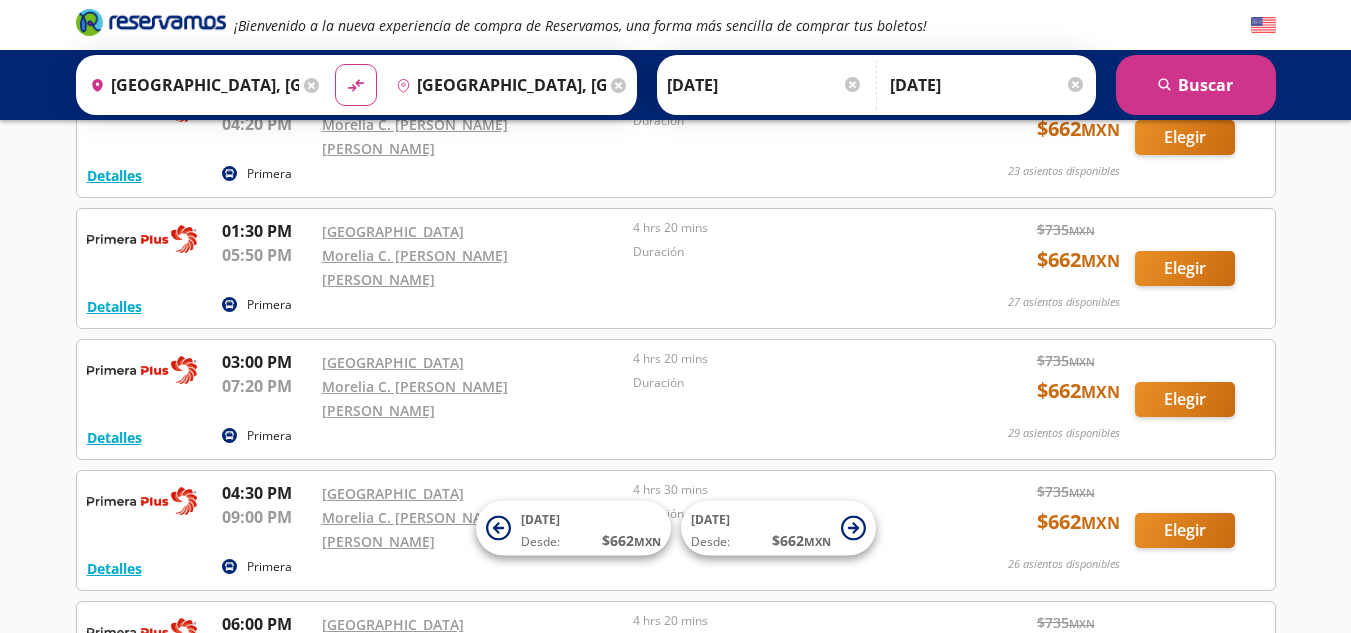 scroll, scrollTop: 800, scrollLeft: 0, axis: vertical 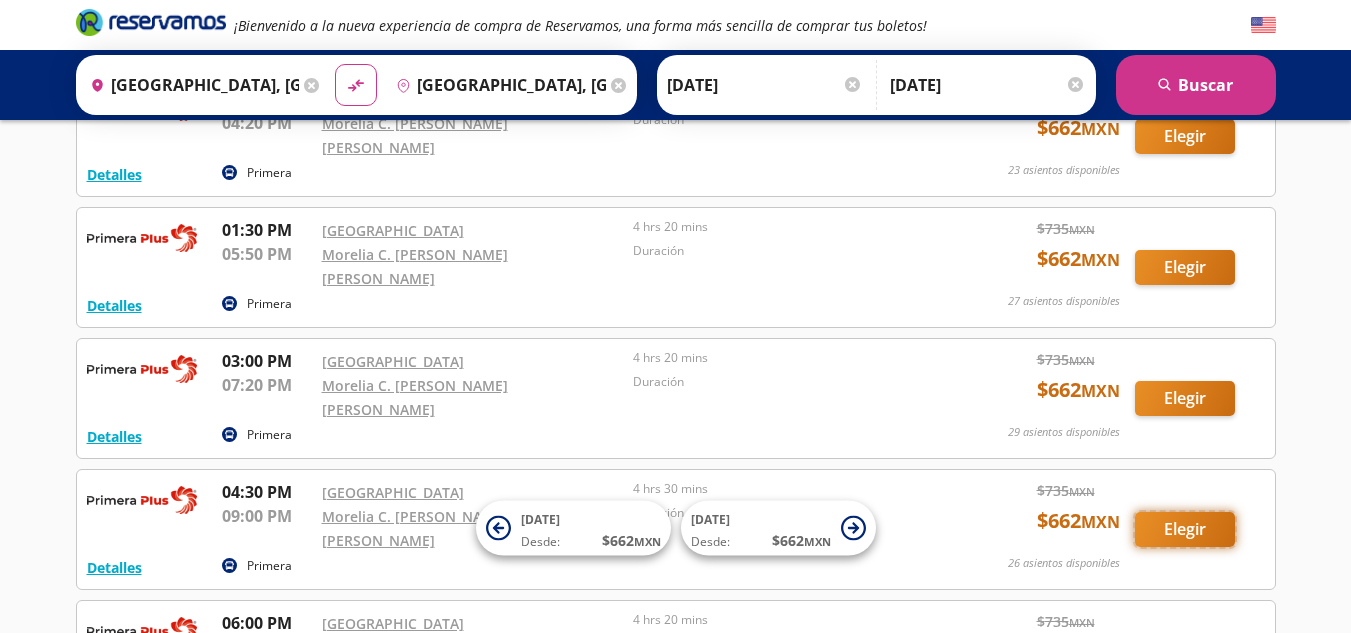 click on "Elegir" at bounding box center [1185, 529] 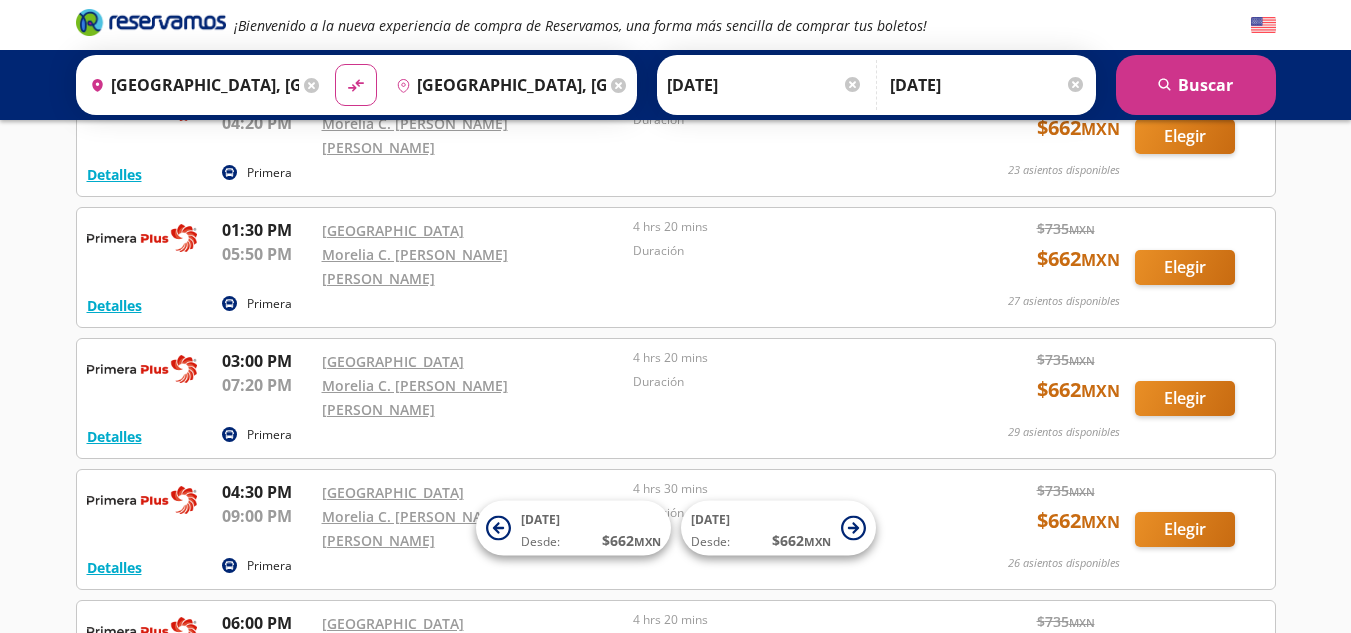 scroll, scrollTop: 0, scrollLeft: 0, axis: both 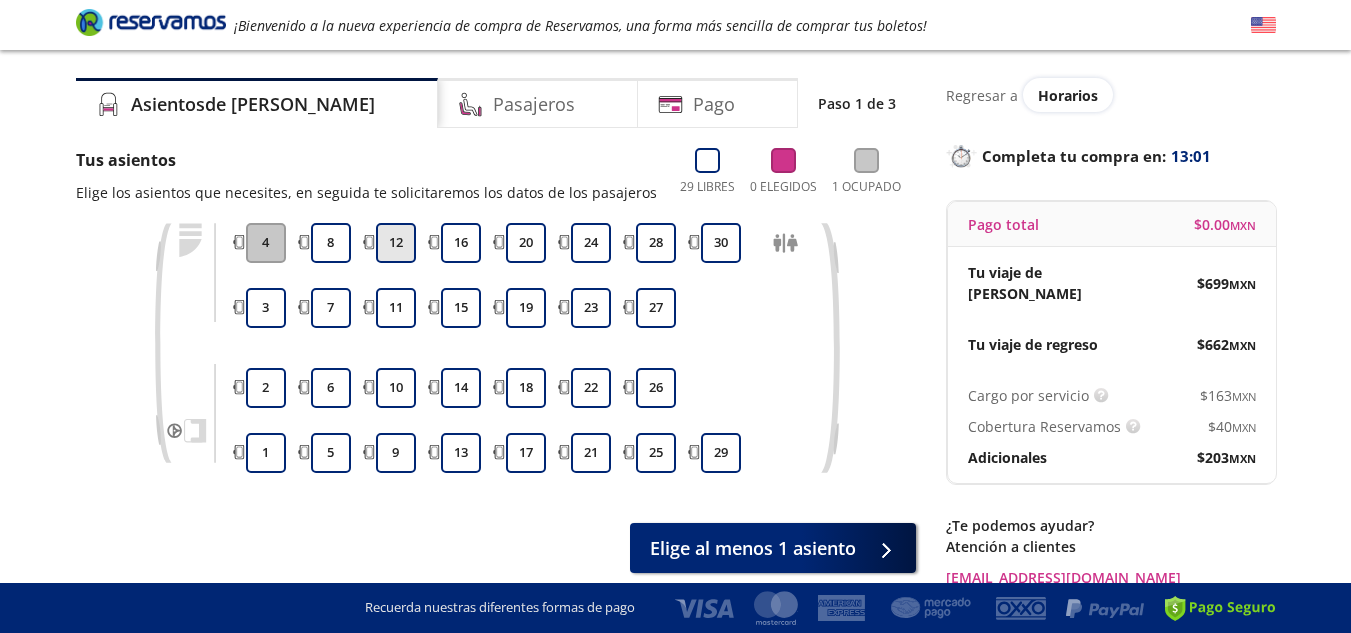 click on "12" at bounding box center (396, 243) 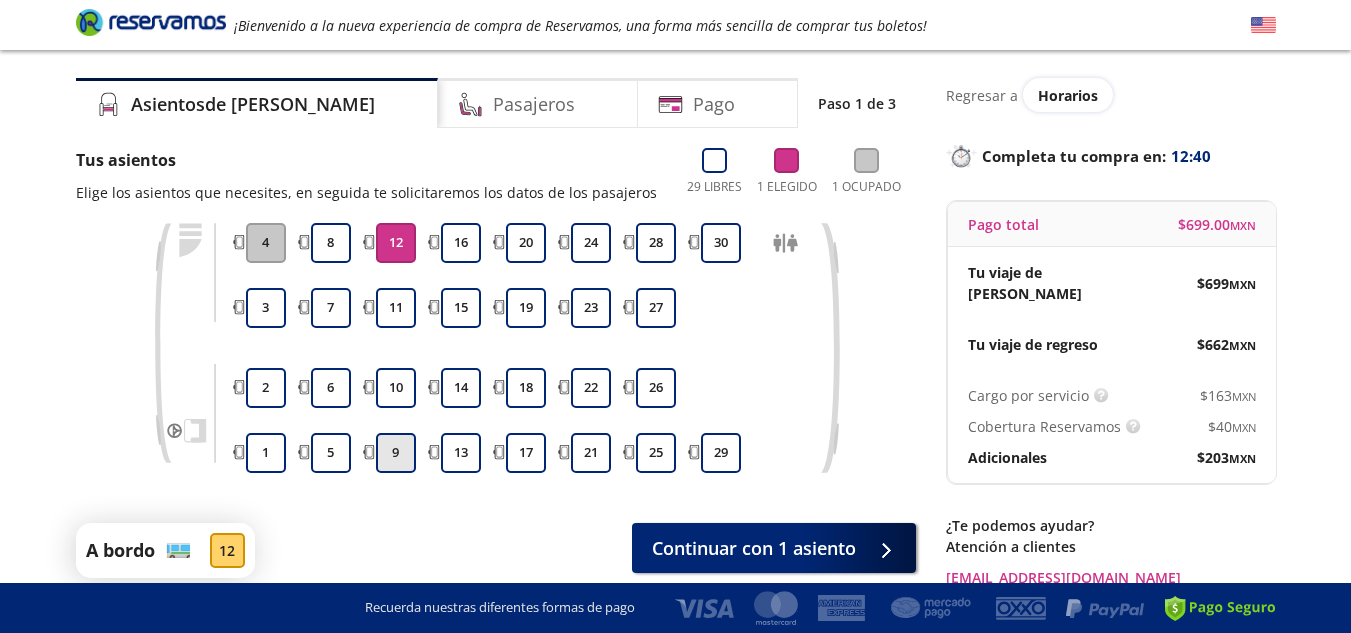 click on "9" at bounding box center [396, 453] 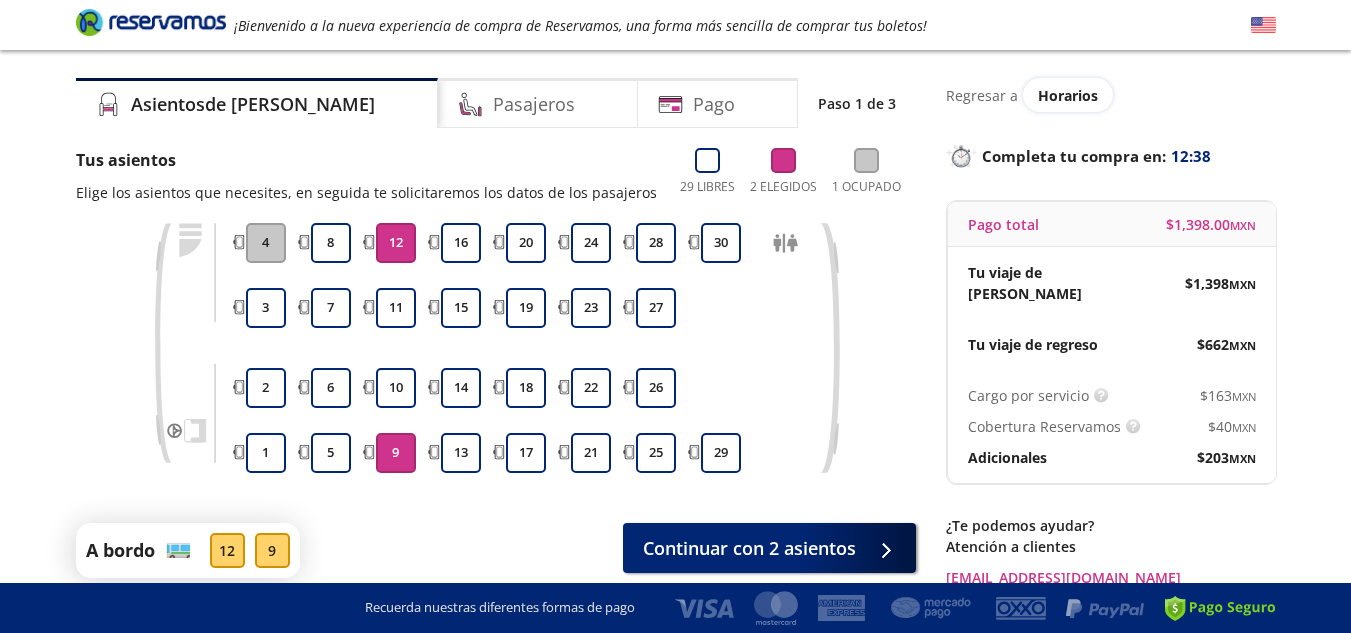 click on "12" at bounding box center (396, 243) 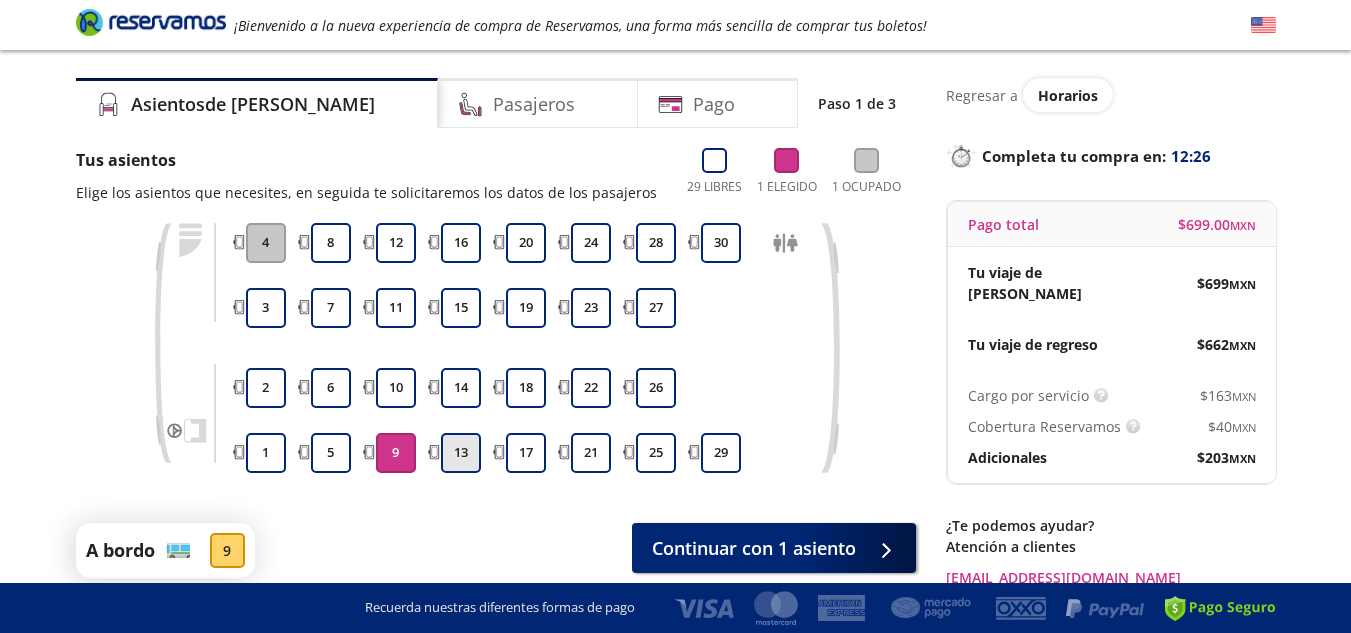 click on "13" at bounding box center [461, 453] 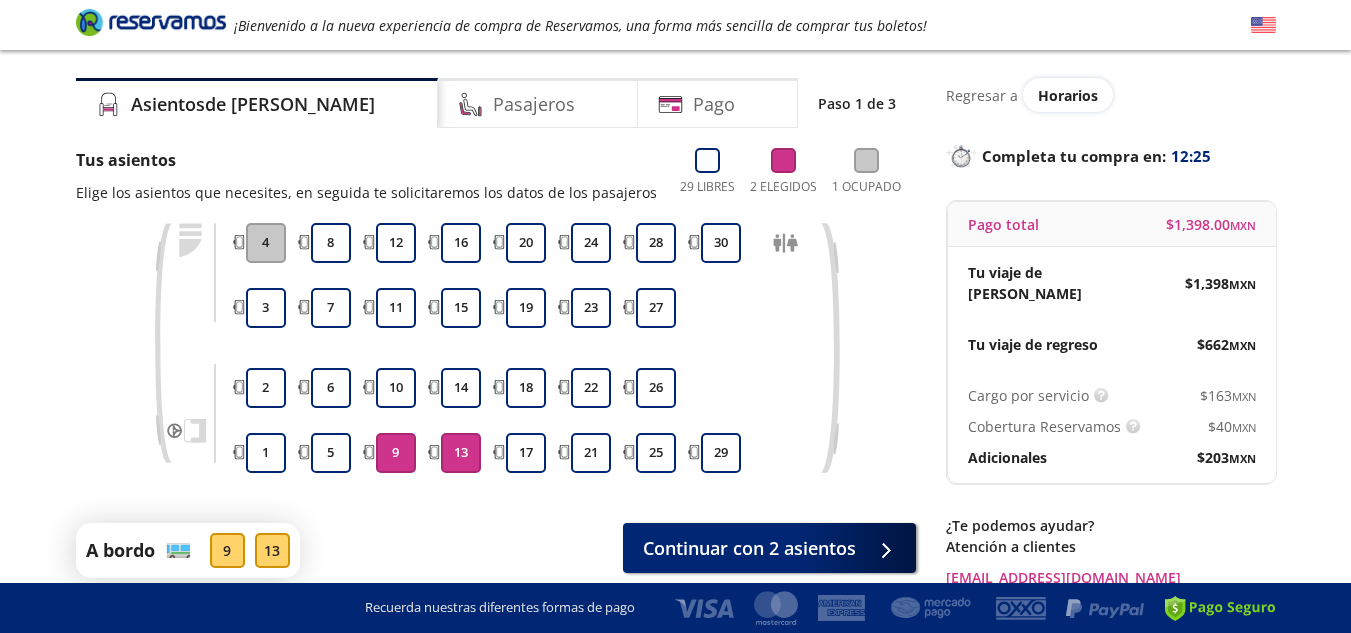 click on "9" at bounding box center (396, 453) 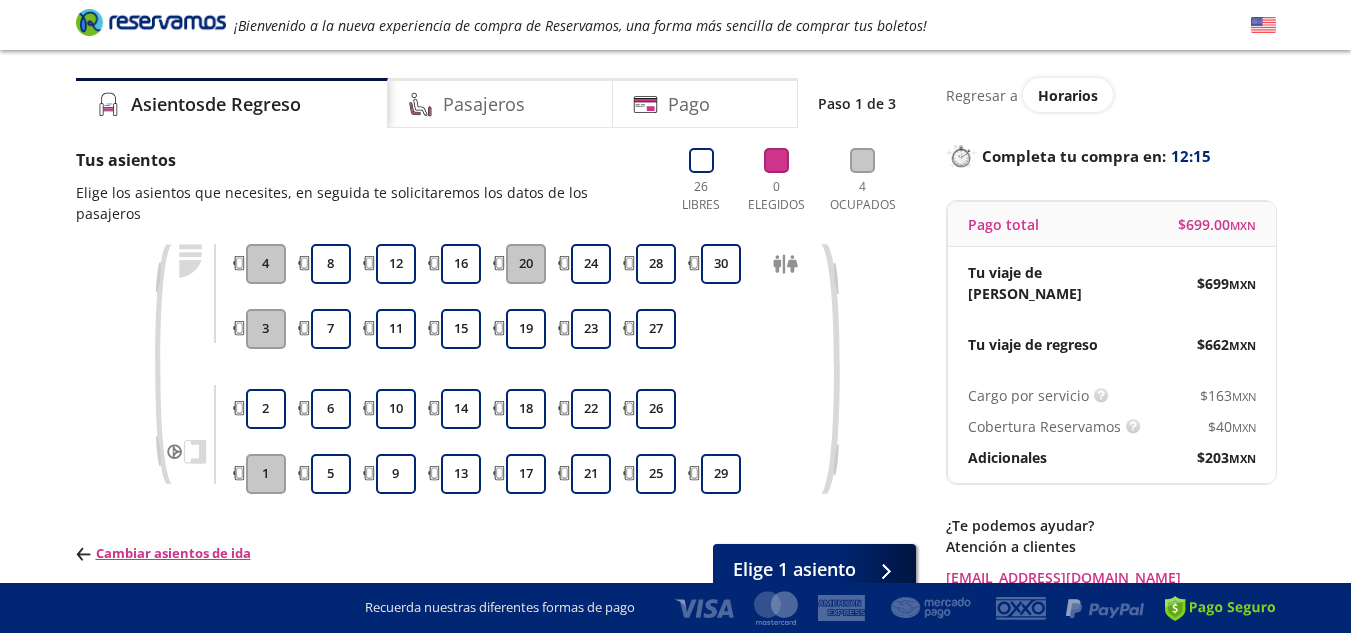 scroll, scrollTop: 0, scrollLeft: 0, axis: both 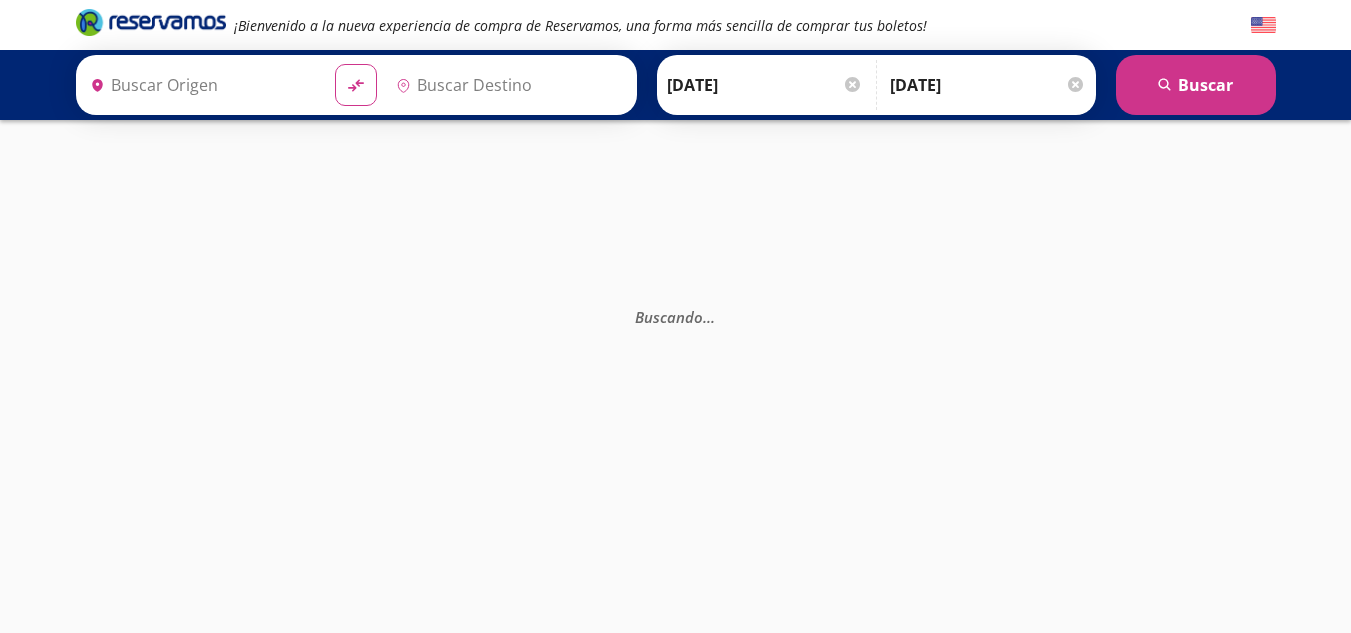 type on "[GEOGRAPHIC_DATA], [GEOGRAPHIC_DATA]" 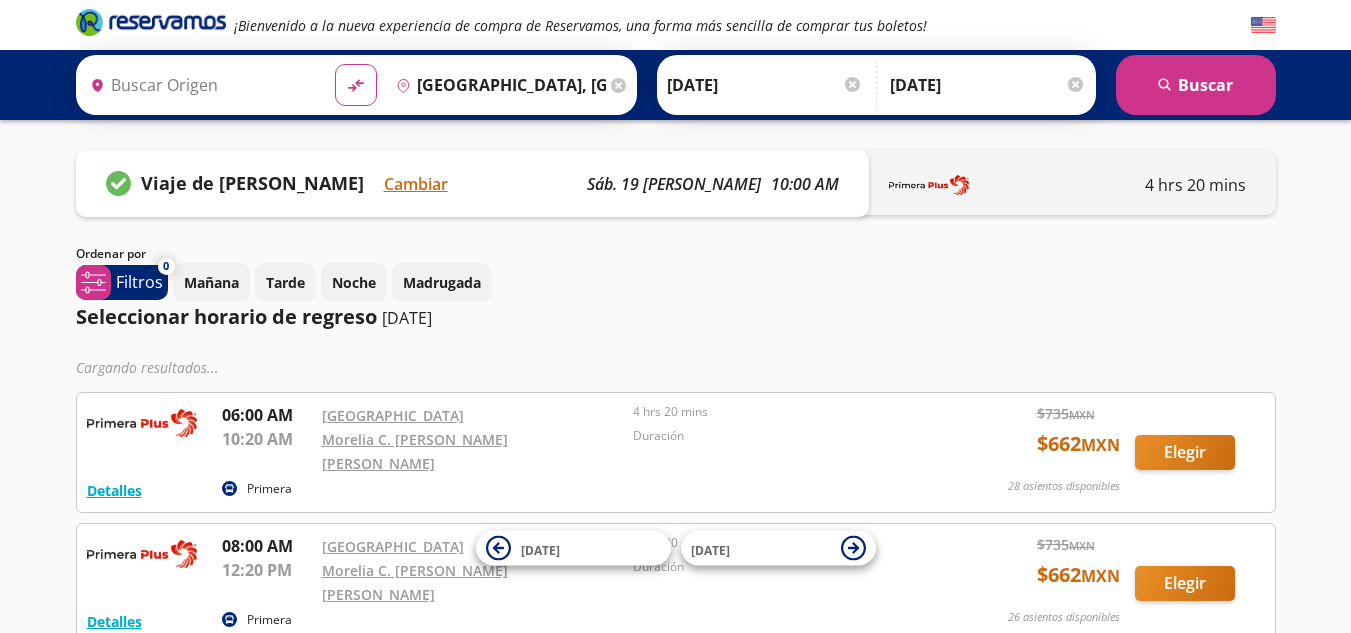 type on "[GEOGRAPHIC_DATA], [GEOGRAPHIC_DATA]" 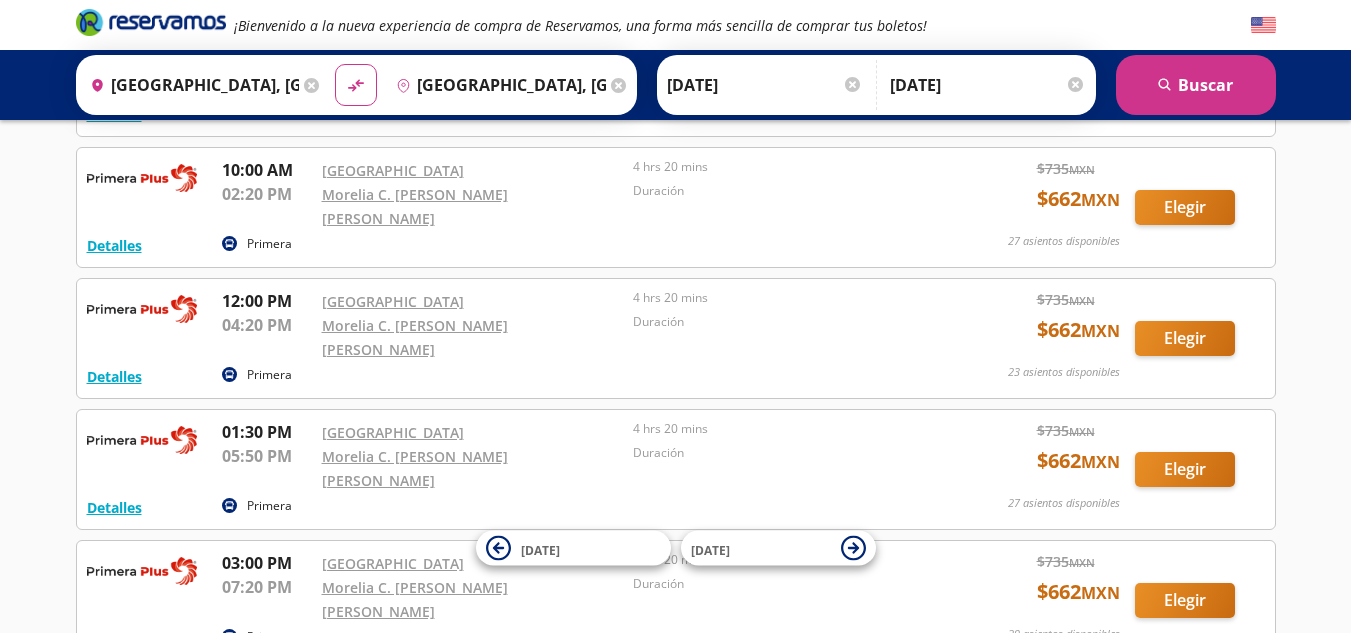 scroll, scrollTop: 640, scrollLeft: 0, axis: vertical 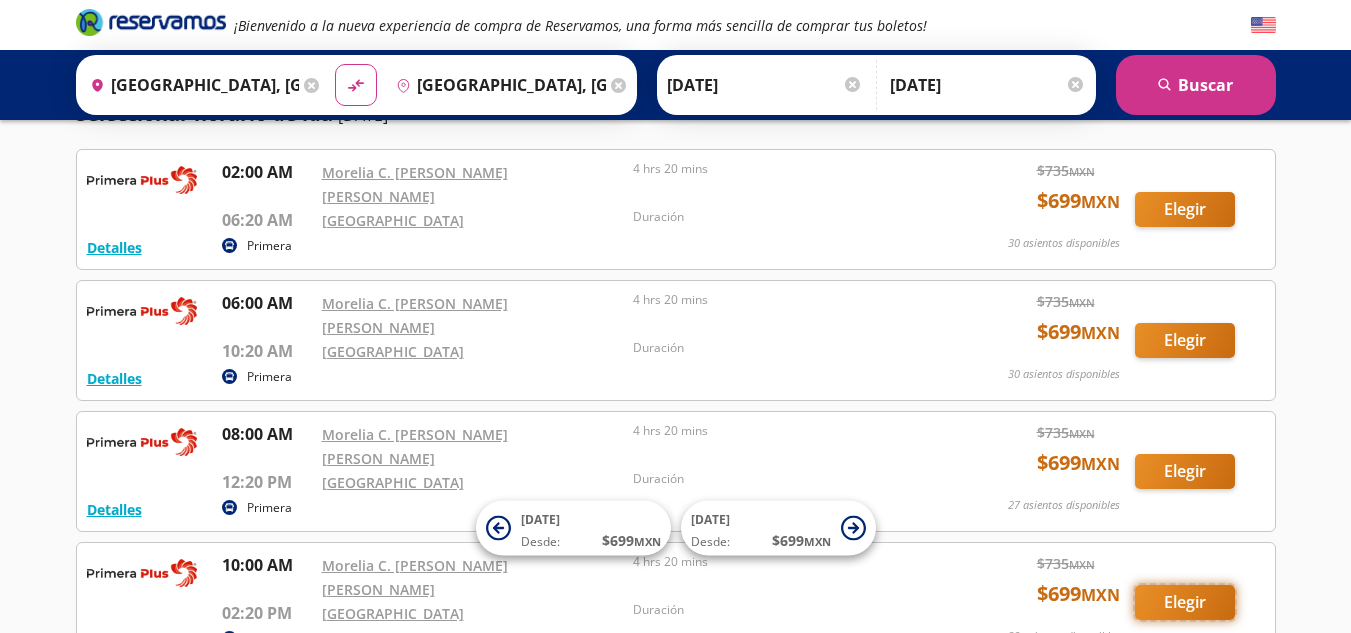 click on "Elegir" at bounding box center (1185, 602) 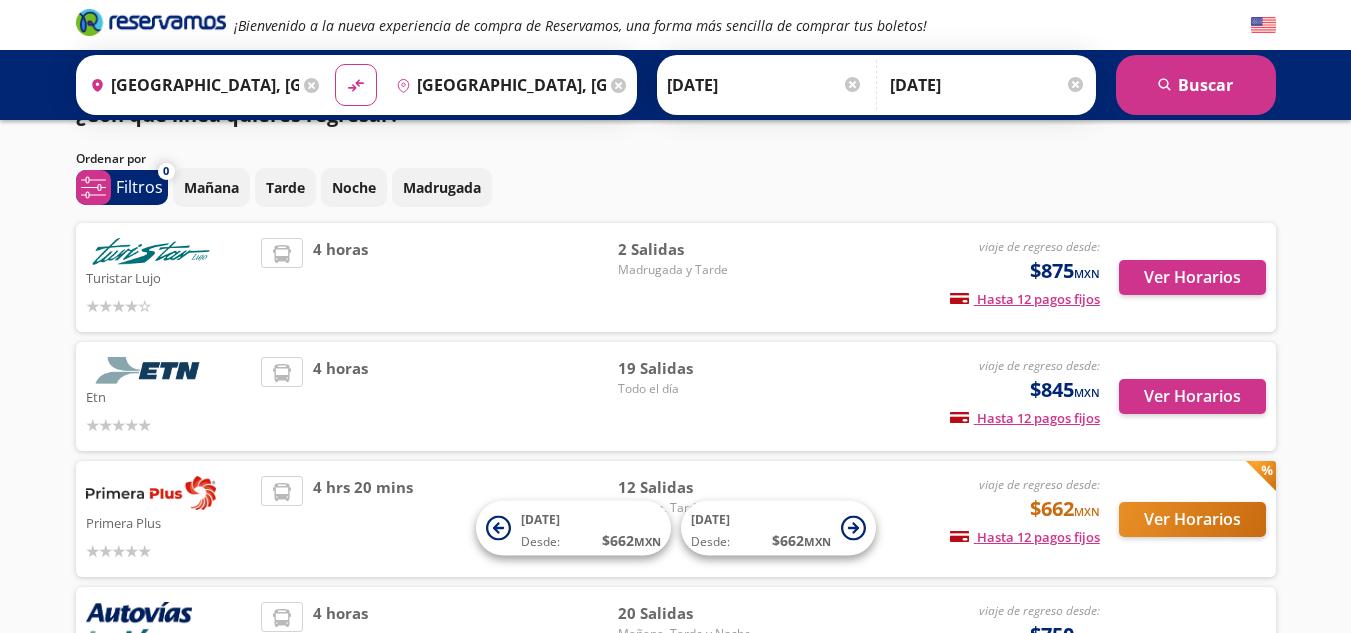 scroll, scrollTop: 120, scrollLeft: 0, axis: vertical 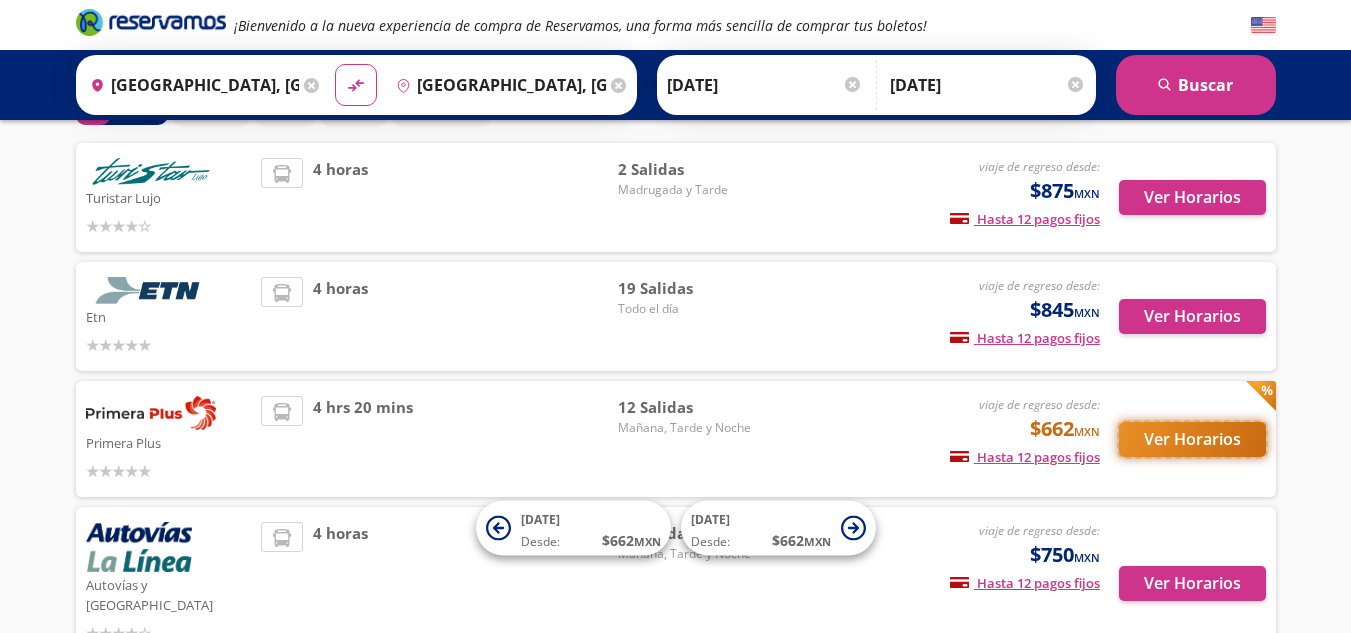 click on "Ver Horarios" at bounding box center [1192, 439] 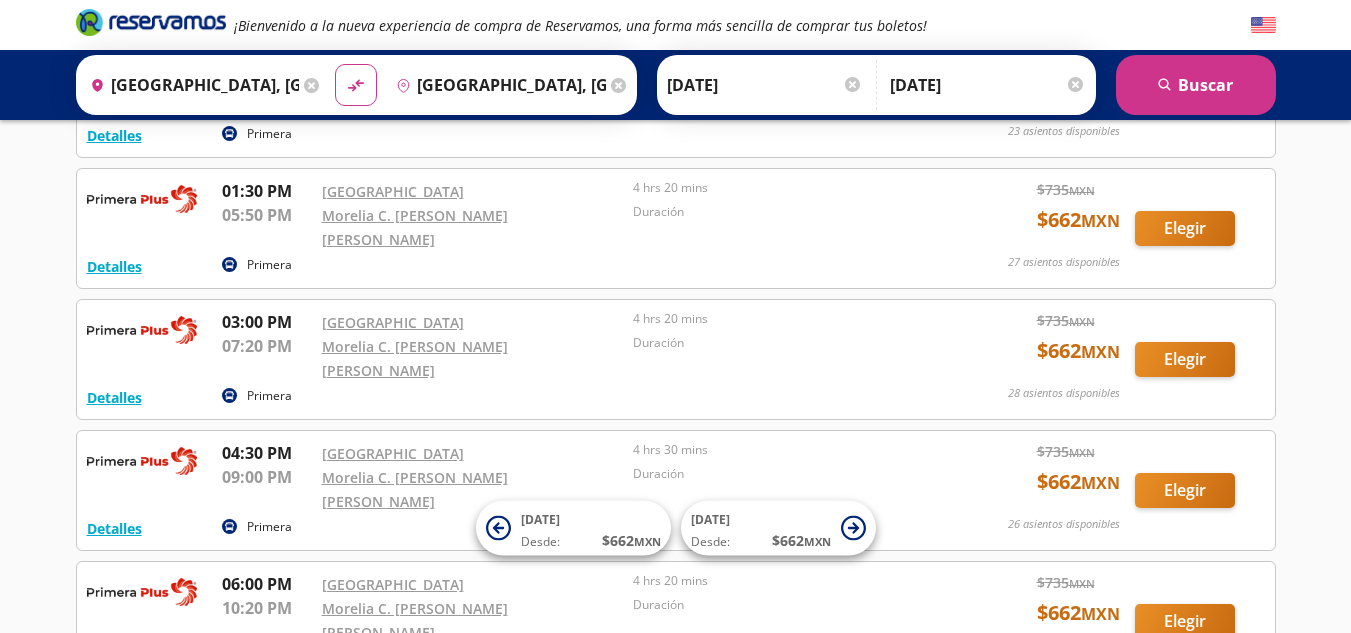 scroll, scrollTop: 840, scrollLeft: 0, axis: vertical 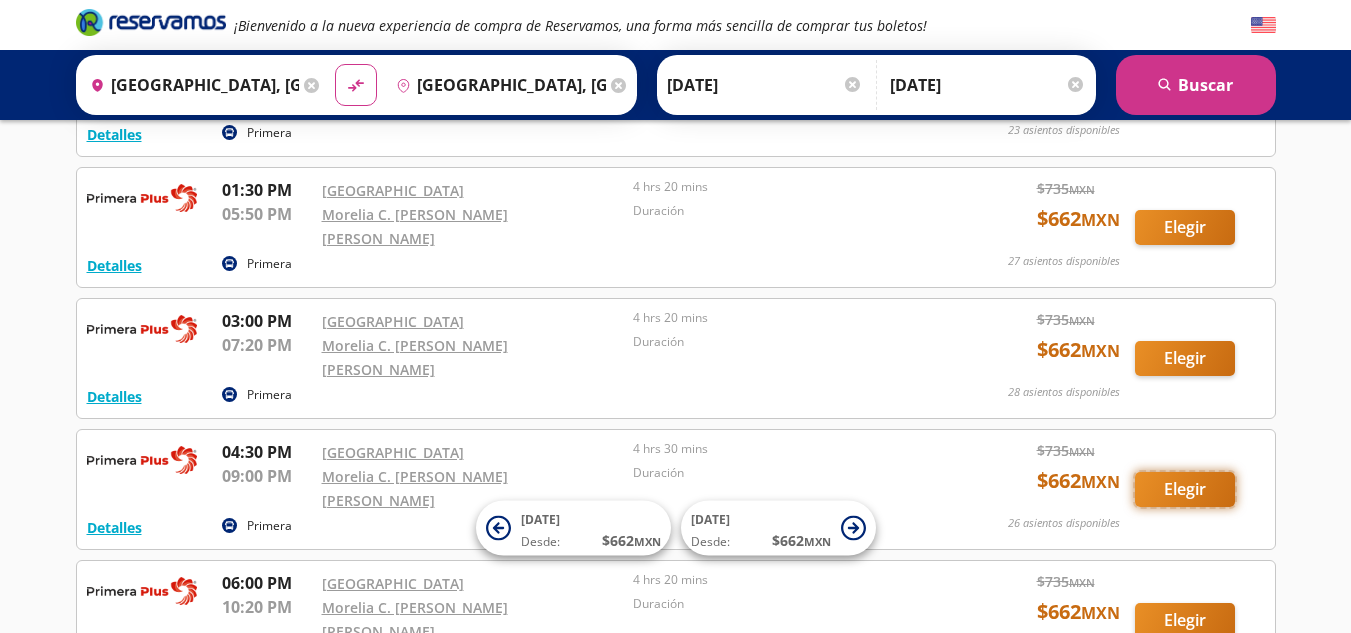 click on "Elegir" at bounding box center [1185, 489] 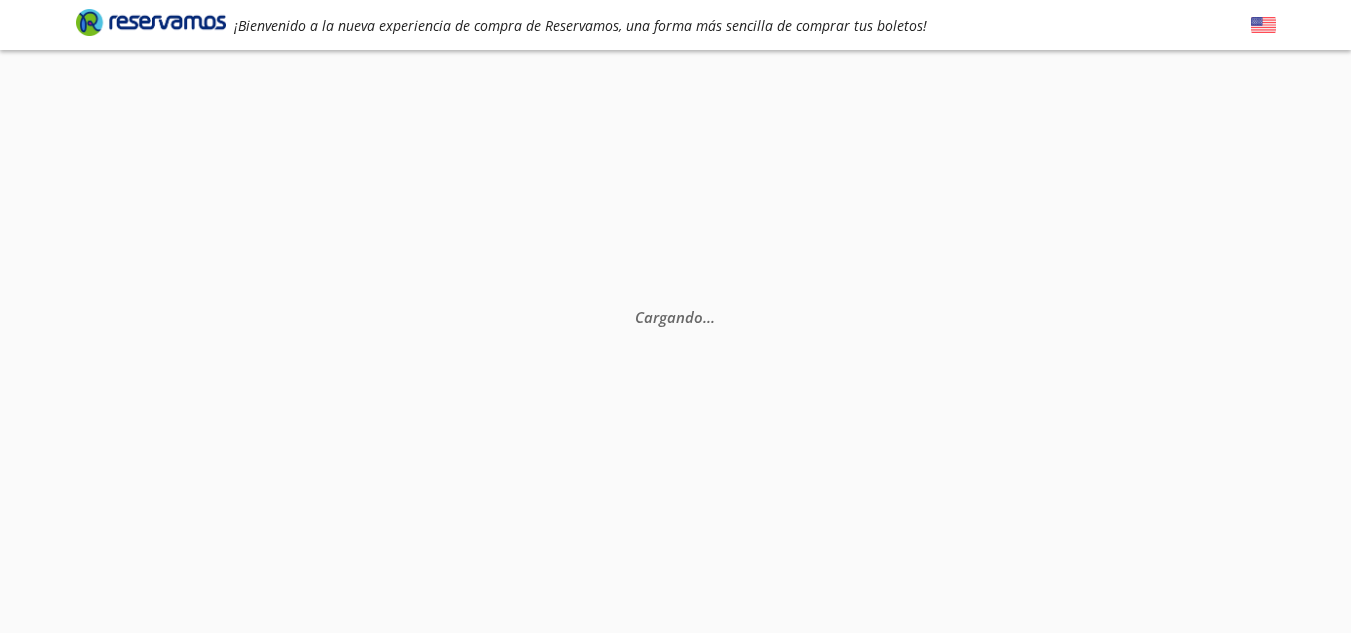 scroll, scrollTop: 0, scrollLeft: 0, axis: both 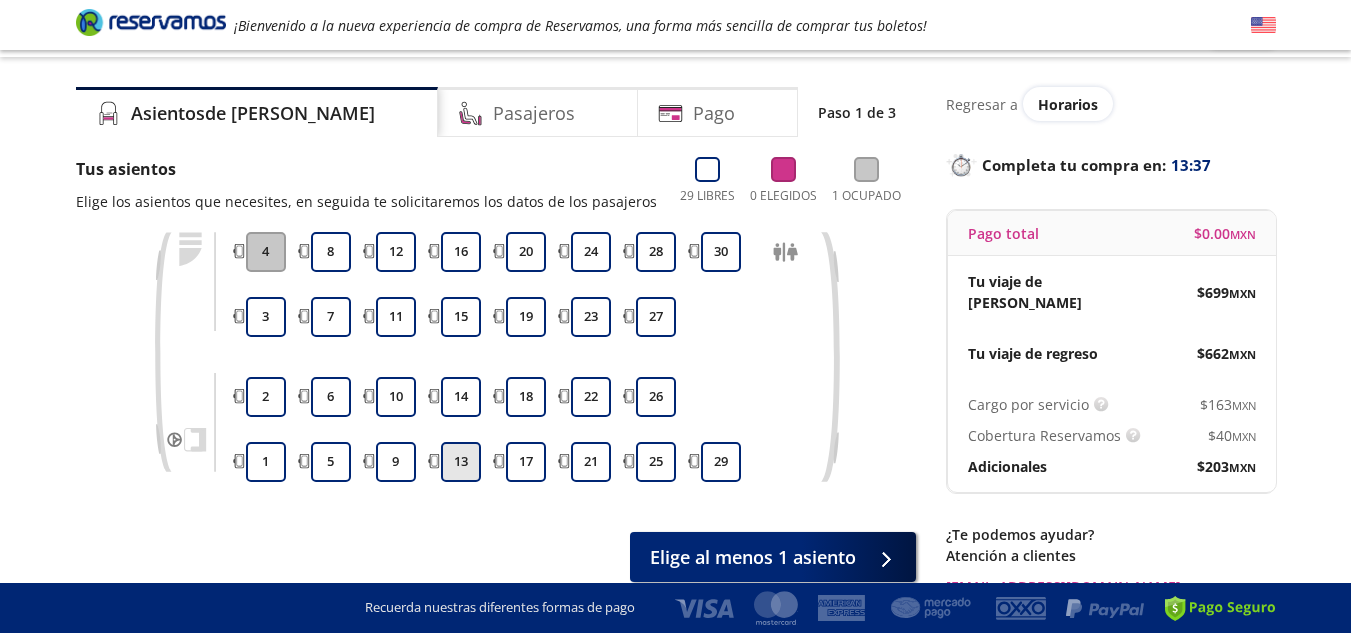 click on "13" at bounding box center (461, 462) 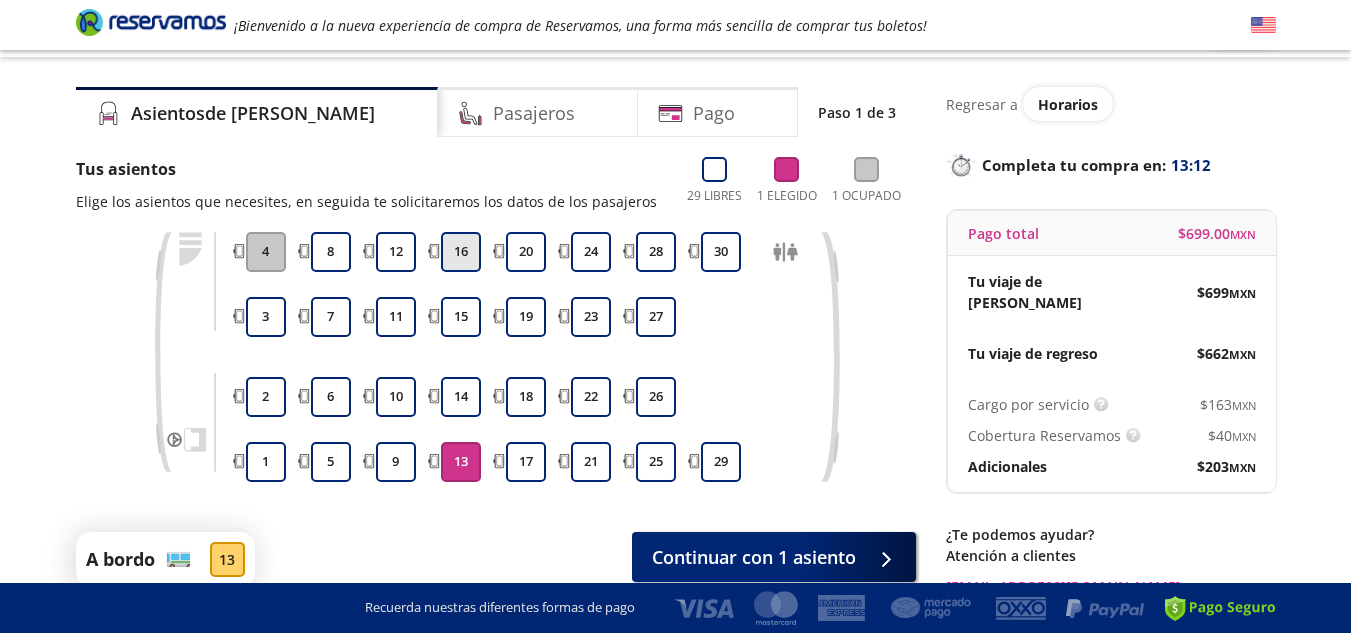 click on "16" at bounding box center (461, 252) 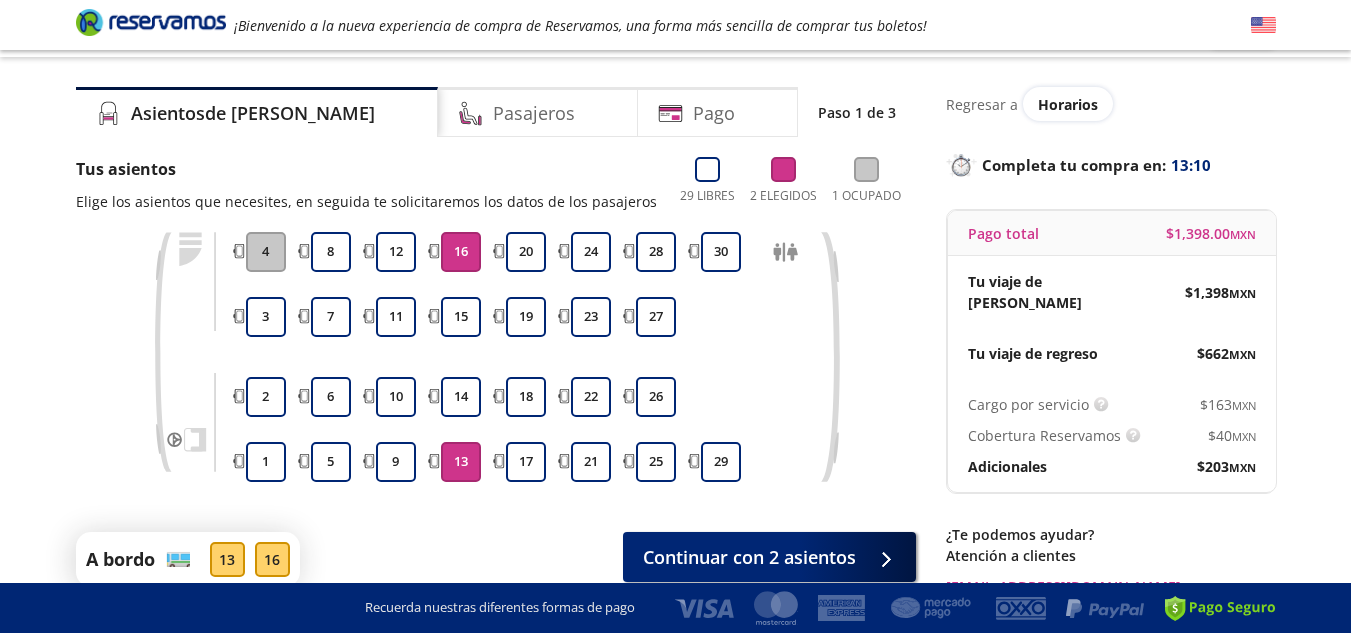 click on "13" at bounding box center [461, 462] 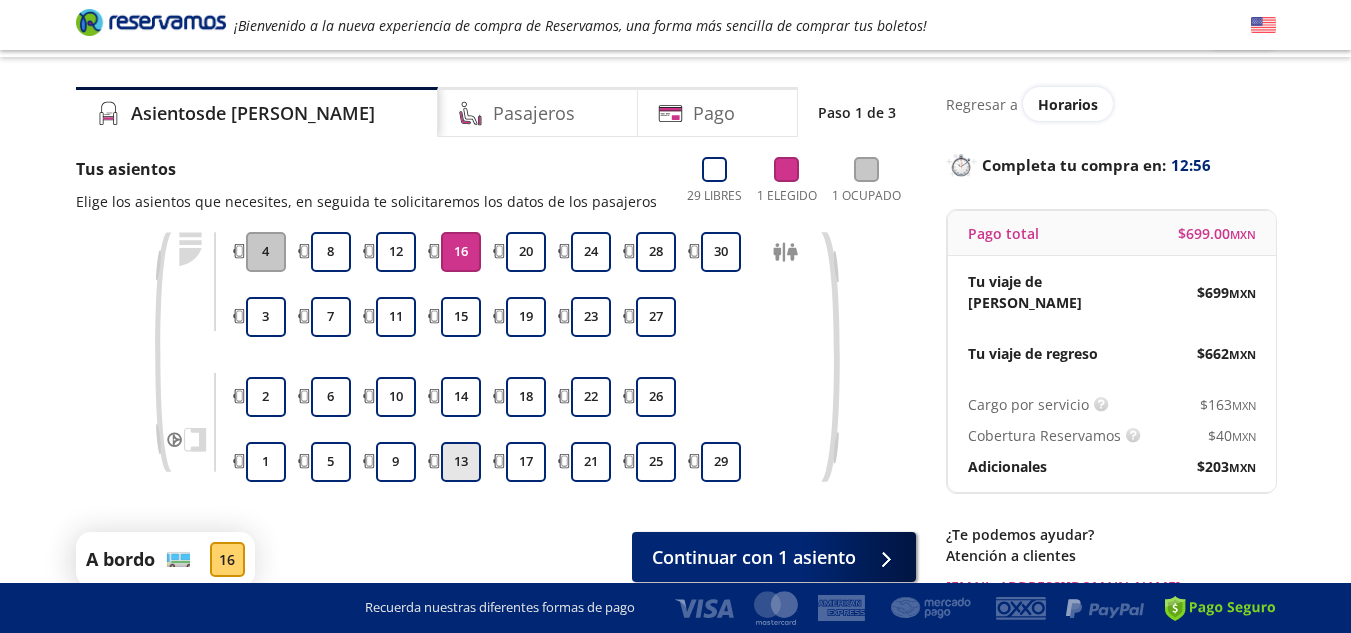 click on "13" at bounding box center (461, 462) 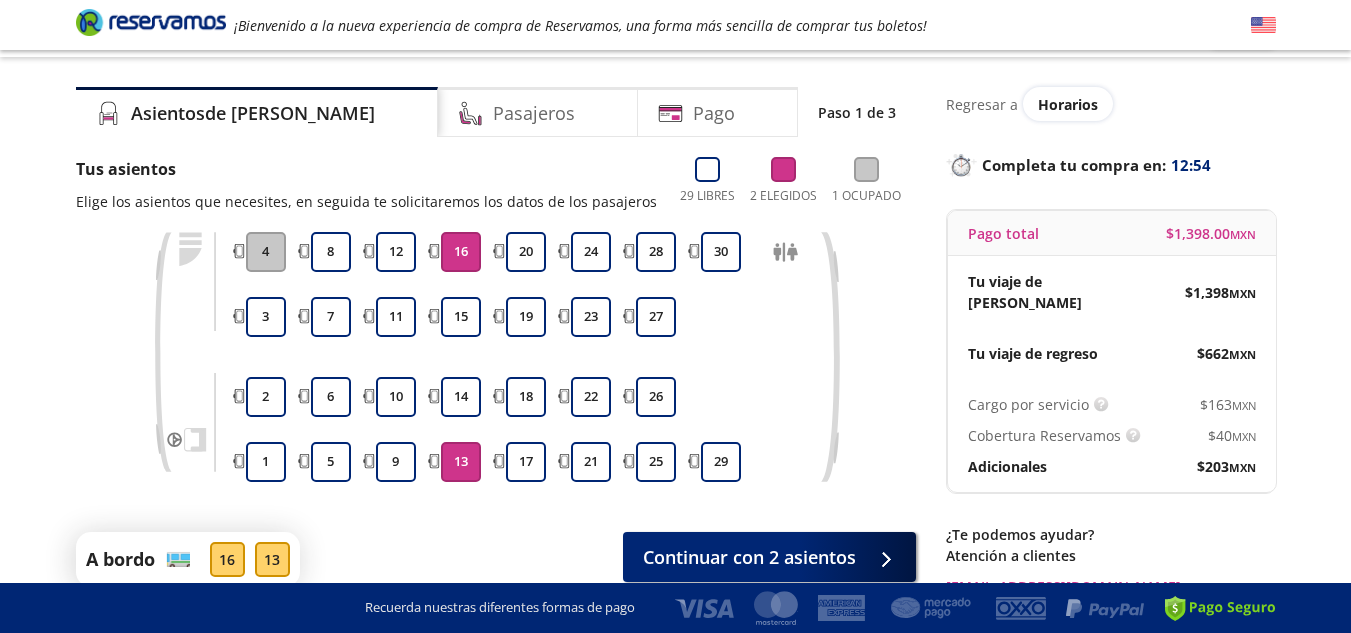 click on "16" at bounding box center (461, 252) 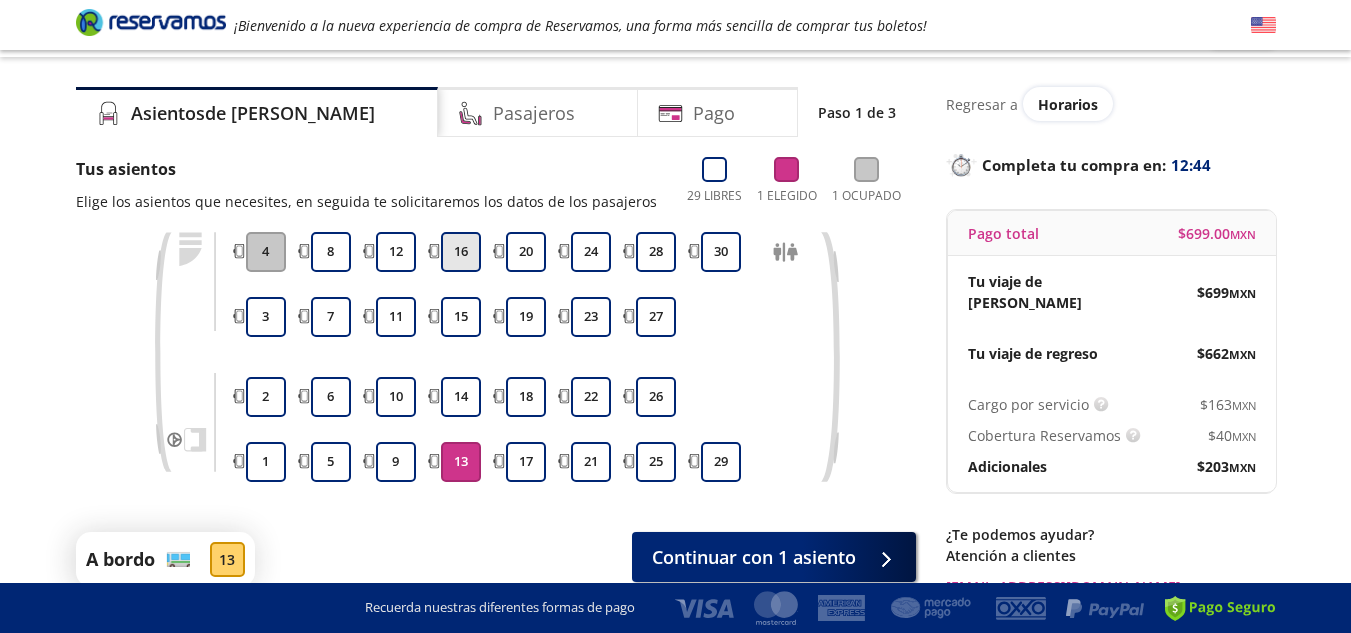 click on "16" at bounding box center [461, 252] 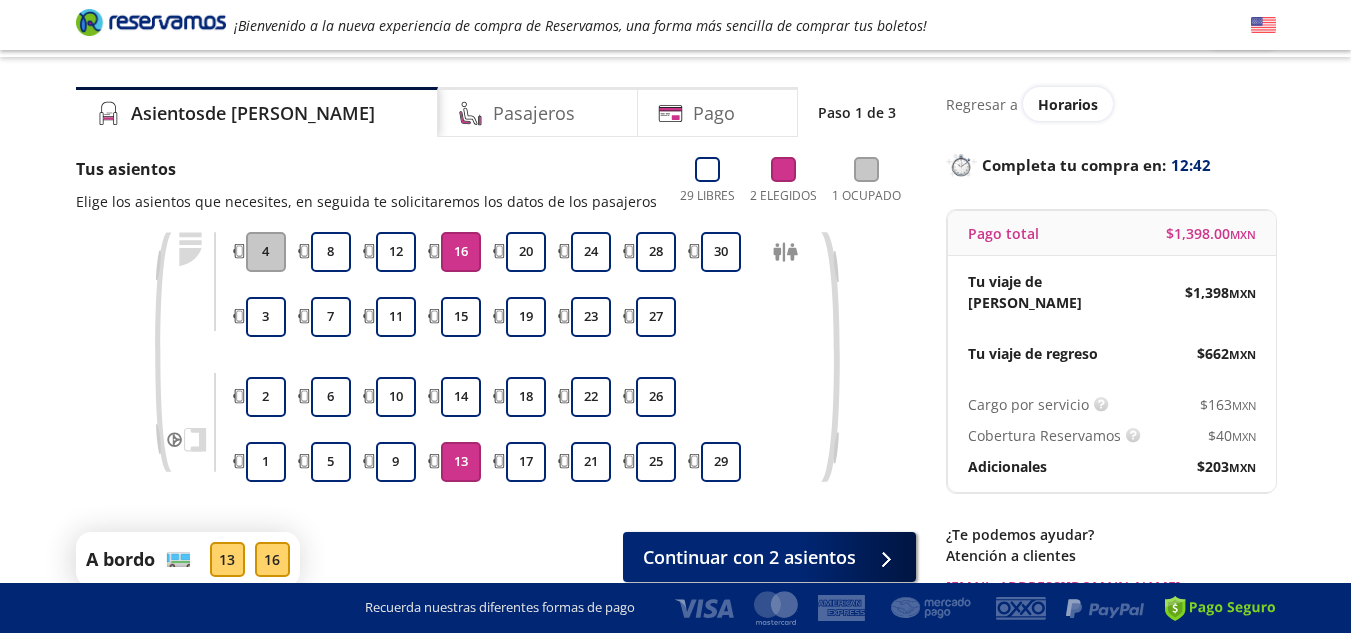 click on "13" at bounding box center (461, 462) 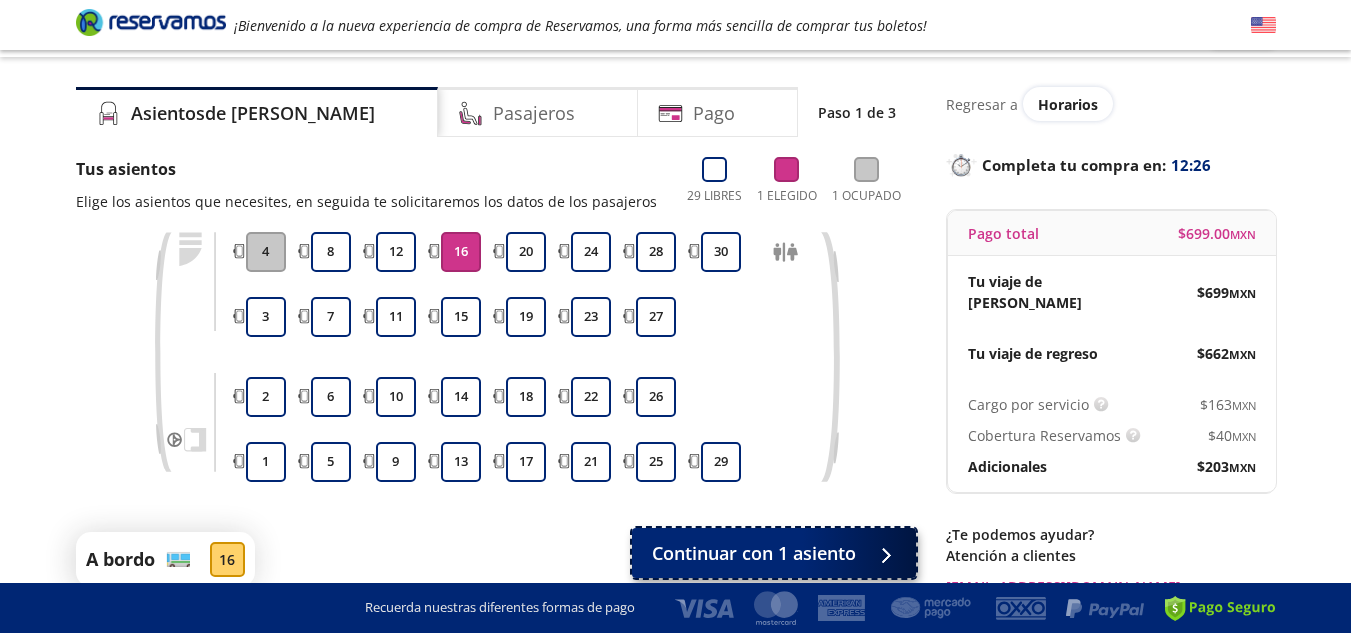 click on "Continuar con 1 asiento" at bounding box center (754, 553) 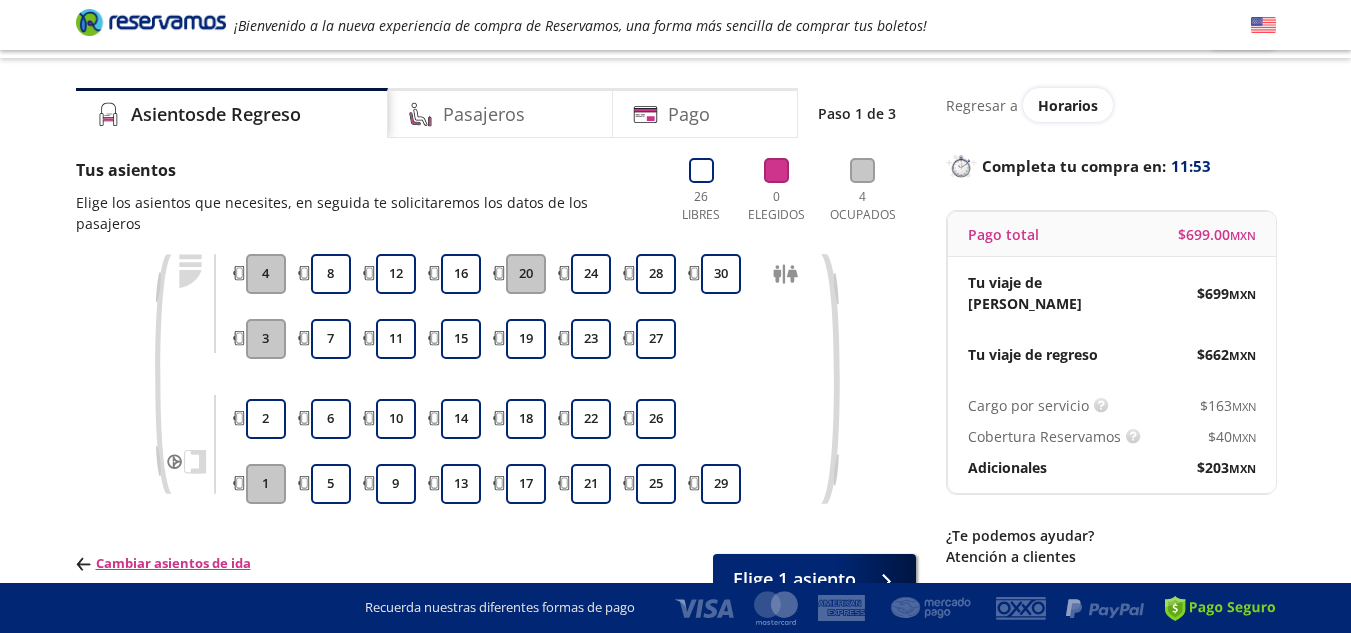 scroll, scrollTop: 40, scrollLeft: 0, axis: vertical 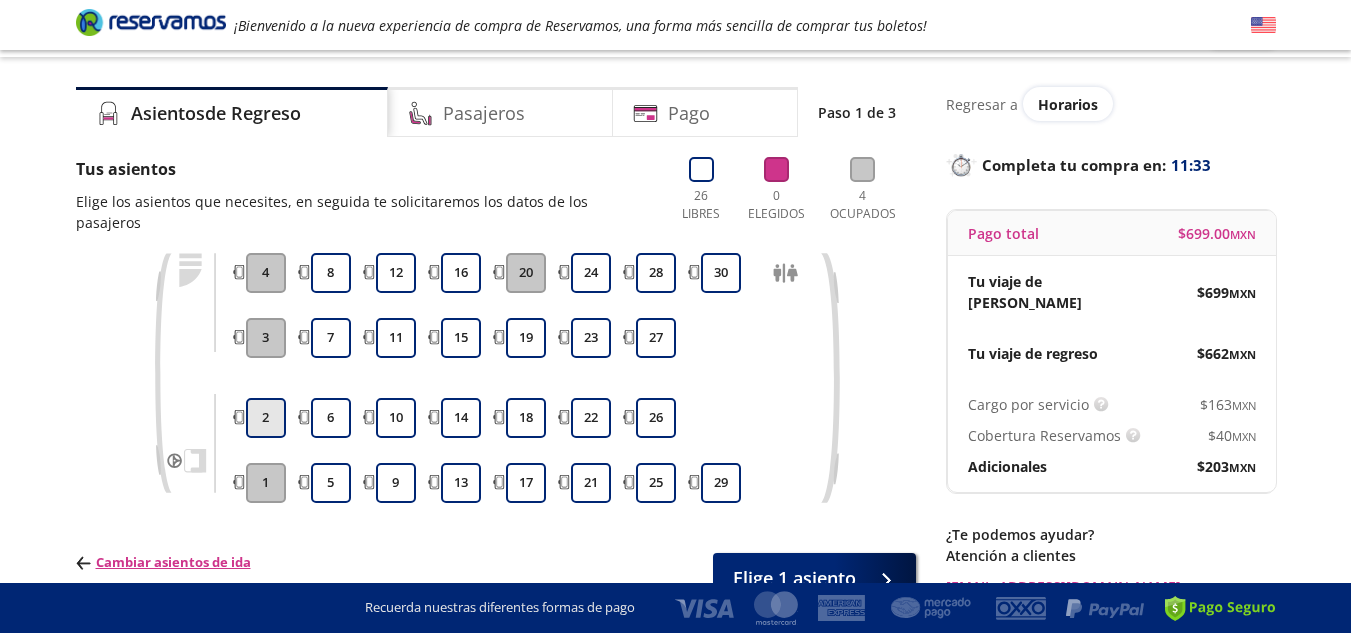 click on "2" at bounding box center [266, 418] 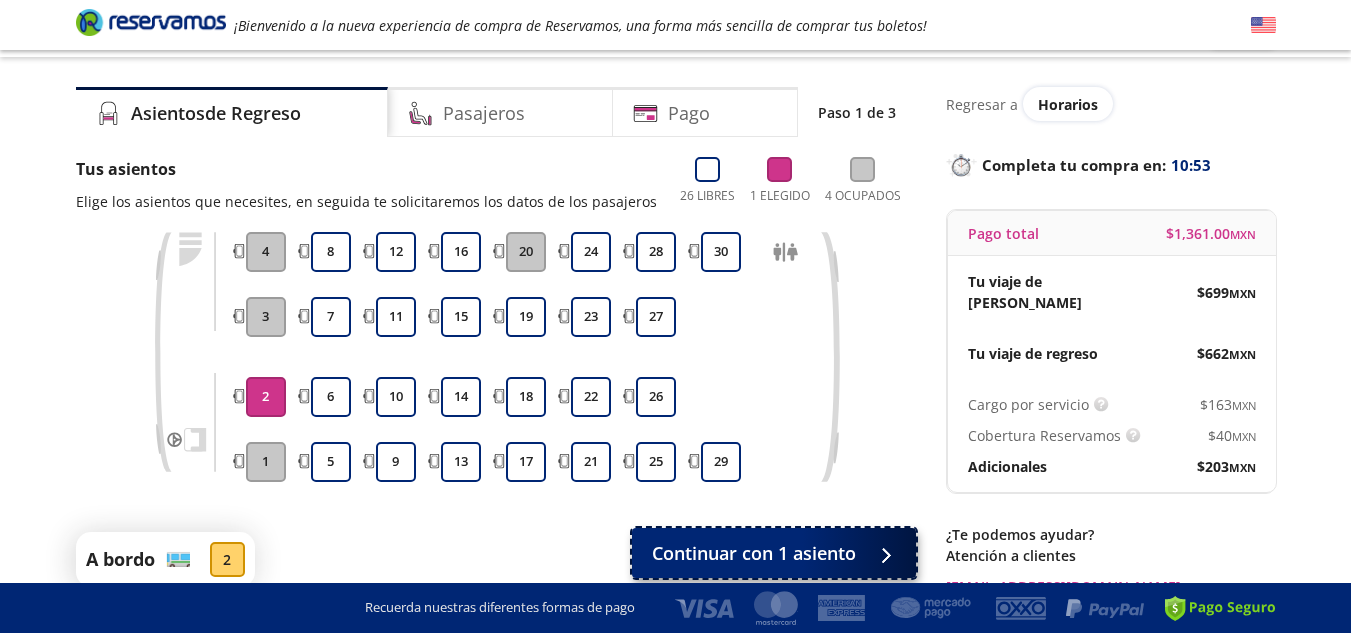 click on "Continuar con 1 asiento" at bounding box center (754, 553) 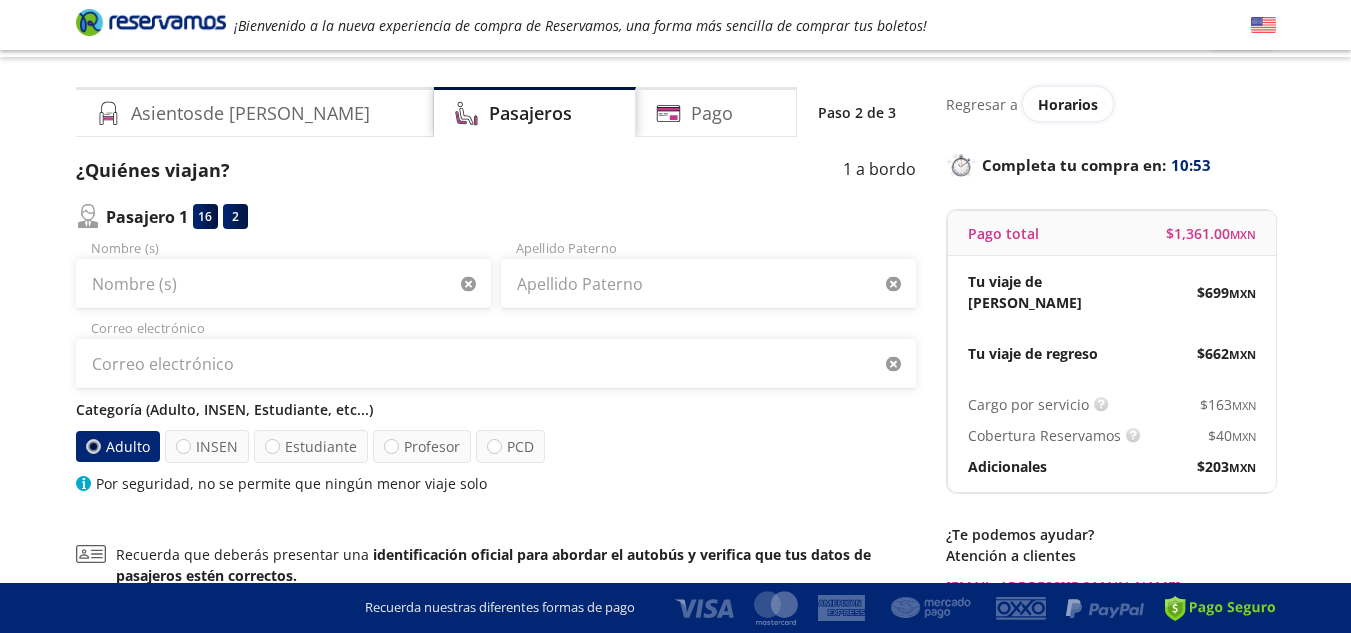 scroll, scrollTop: 0, scrollLeft: 0, axis: both 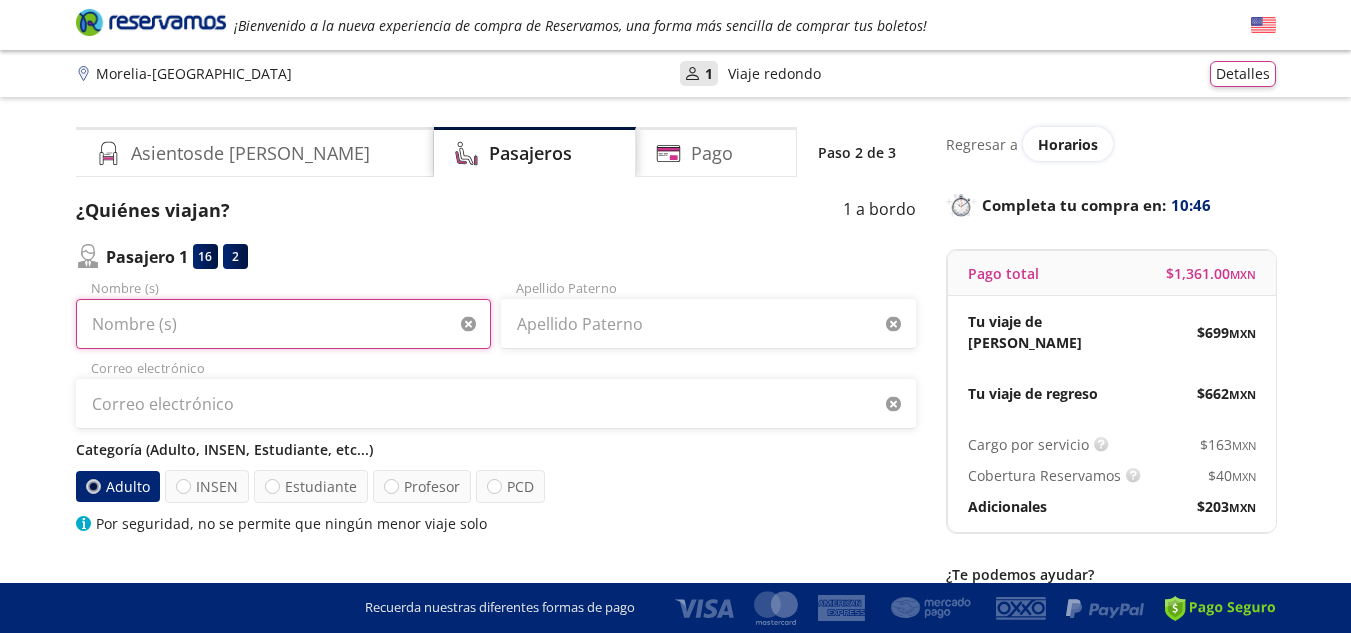 click on "Nombre (s)" at bounding box center (283, 324) 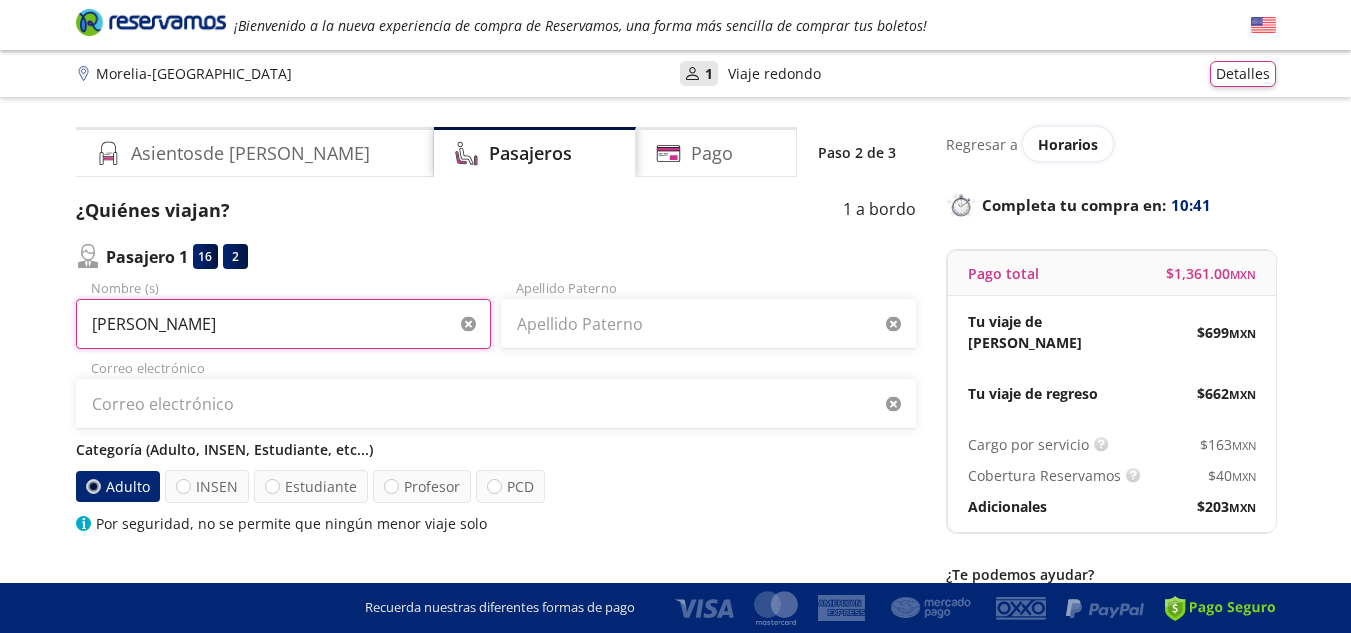 type on "[PERSON_NAME]" 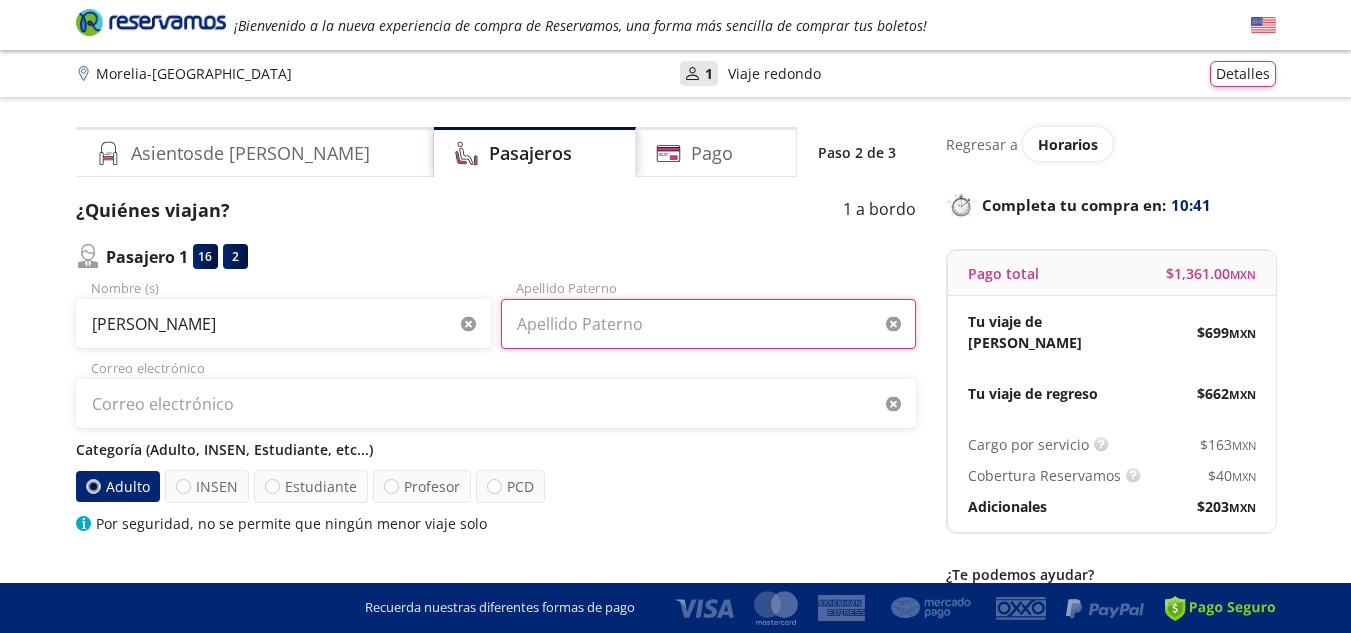 click on "Apellido Paterno" at bounding box center [708, 324] 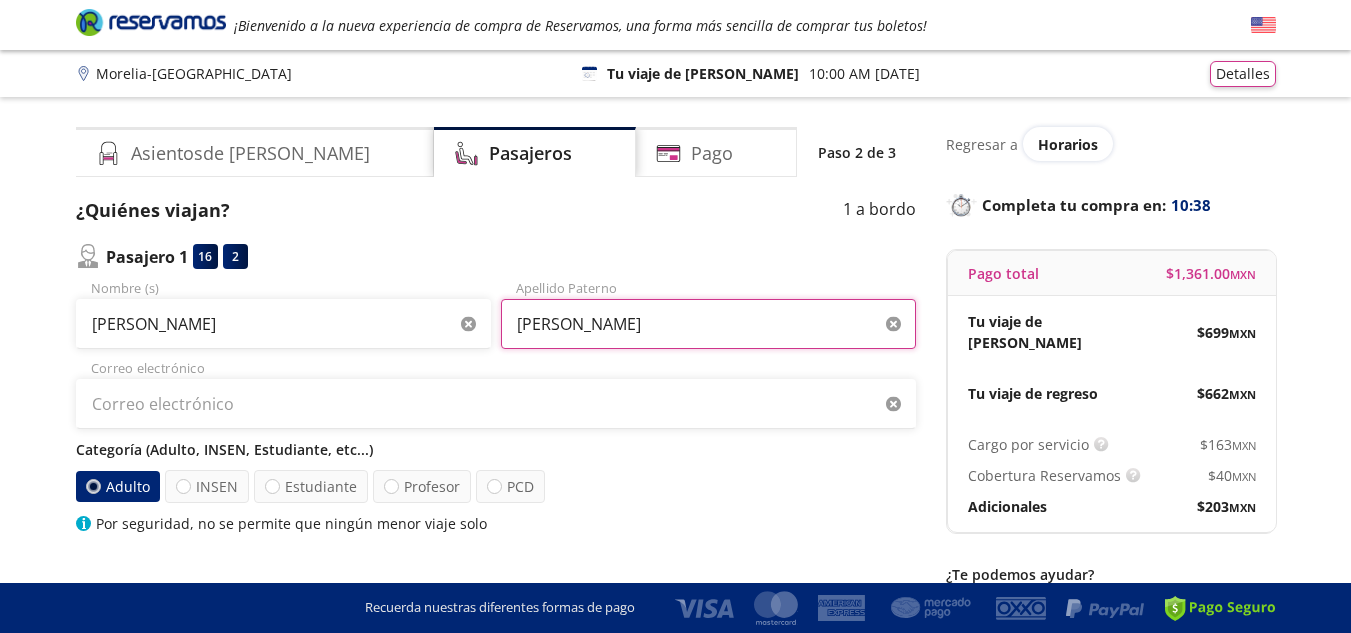 type on "[PERSON_NAME]" 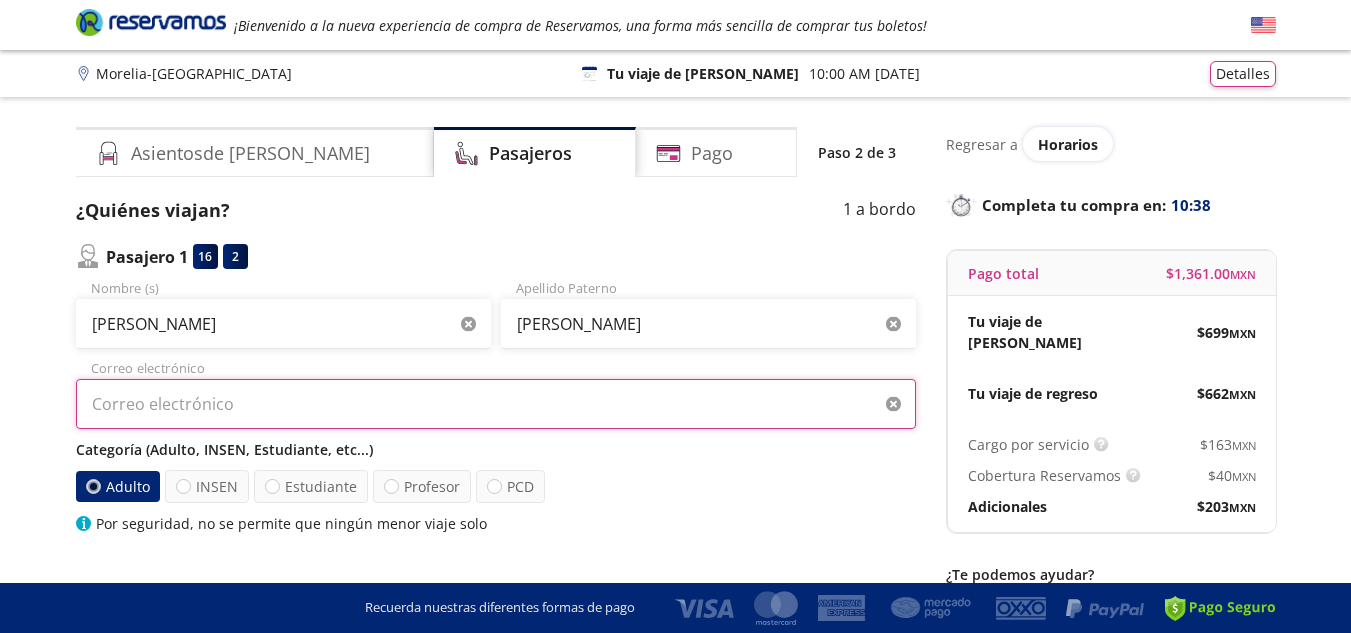 click on "Correo electrónico" at bounding box center (496, 404) 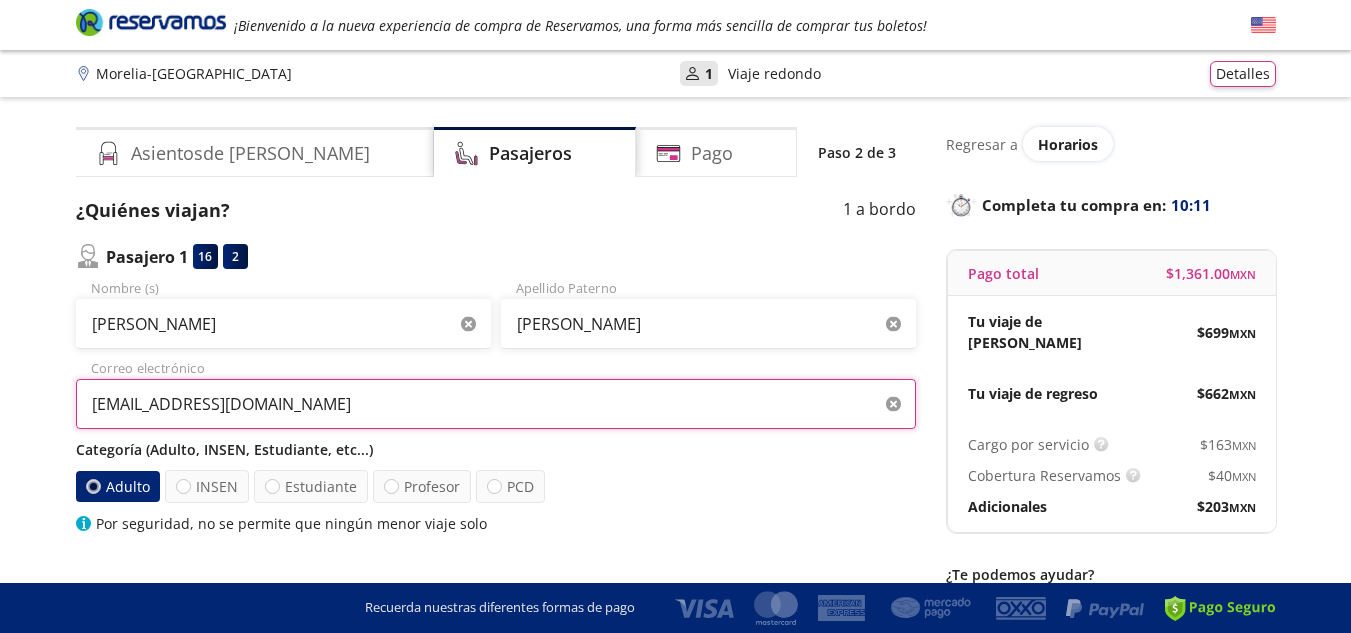 type on "[EMAIL_ADDRESS][DOMAIN_NAME]" 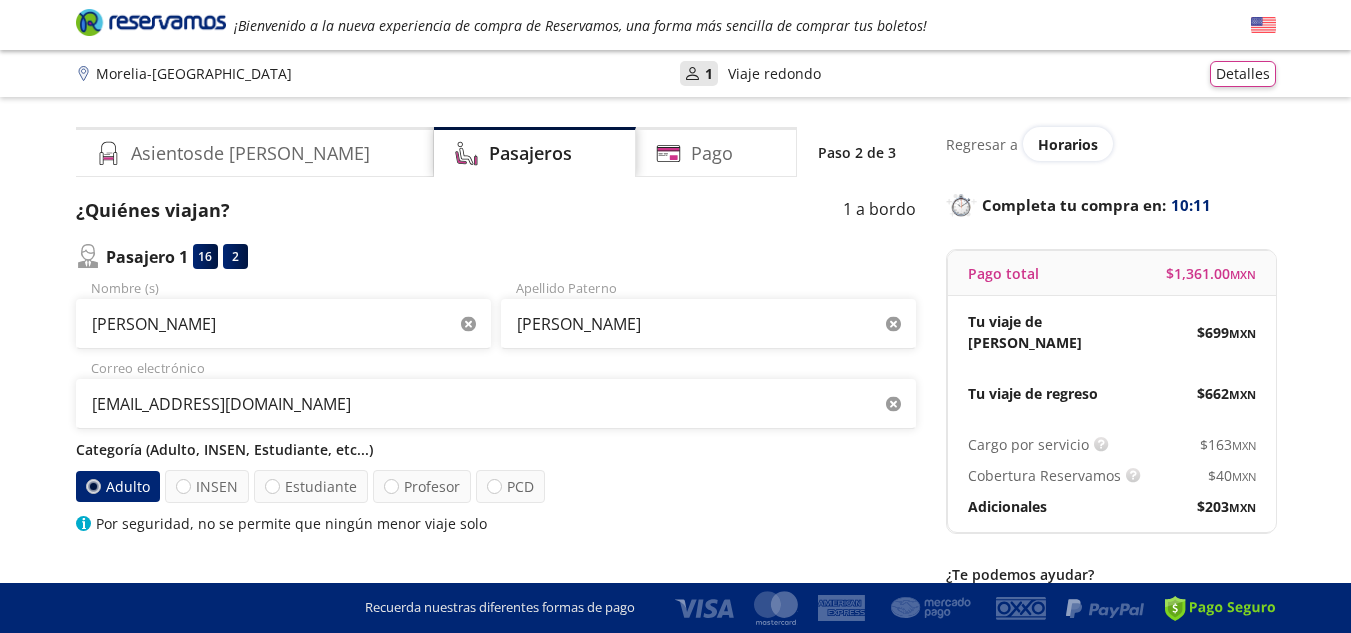 click on "Adulto INSEN Estudiante Profesor PCD" at bounding box center (496, 486) 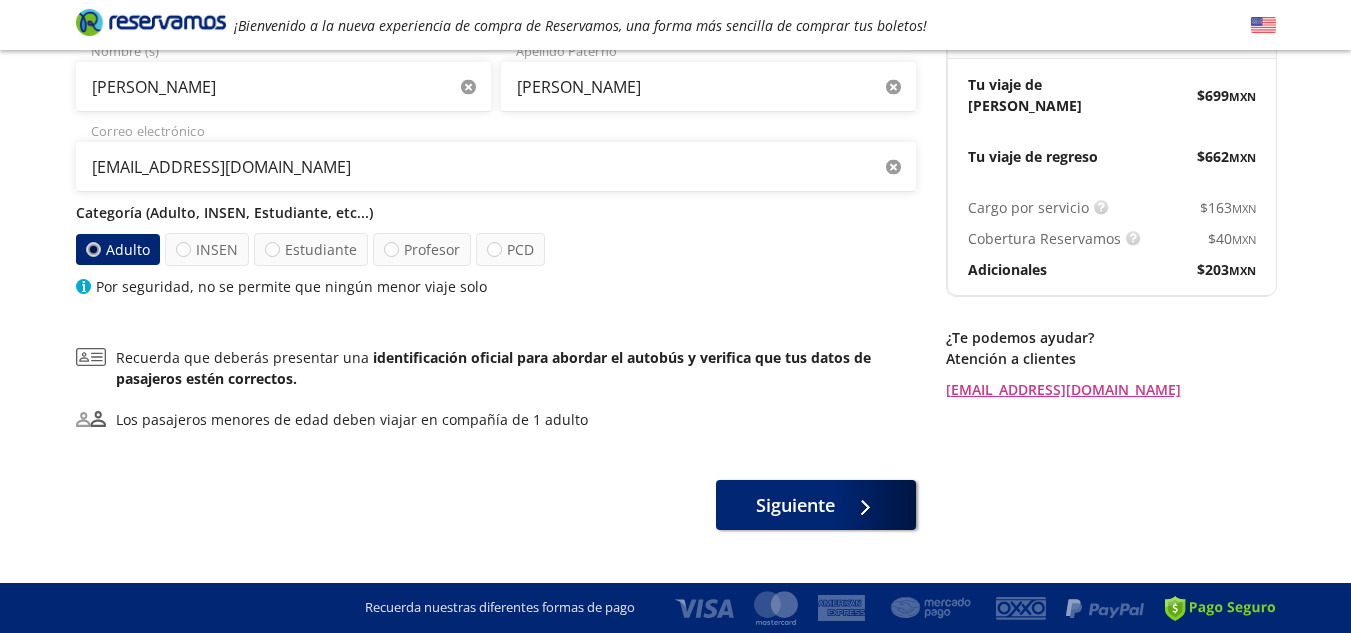 scroll, scrollTop: 240, scrollLeft: 0, axis: vertical 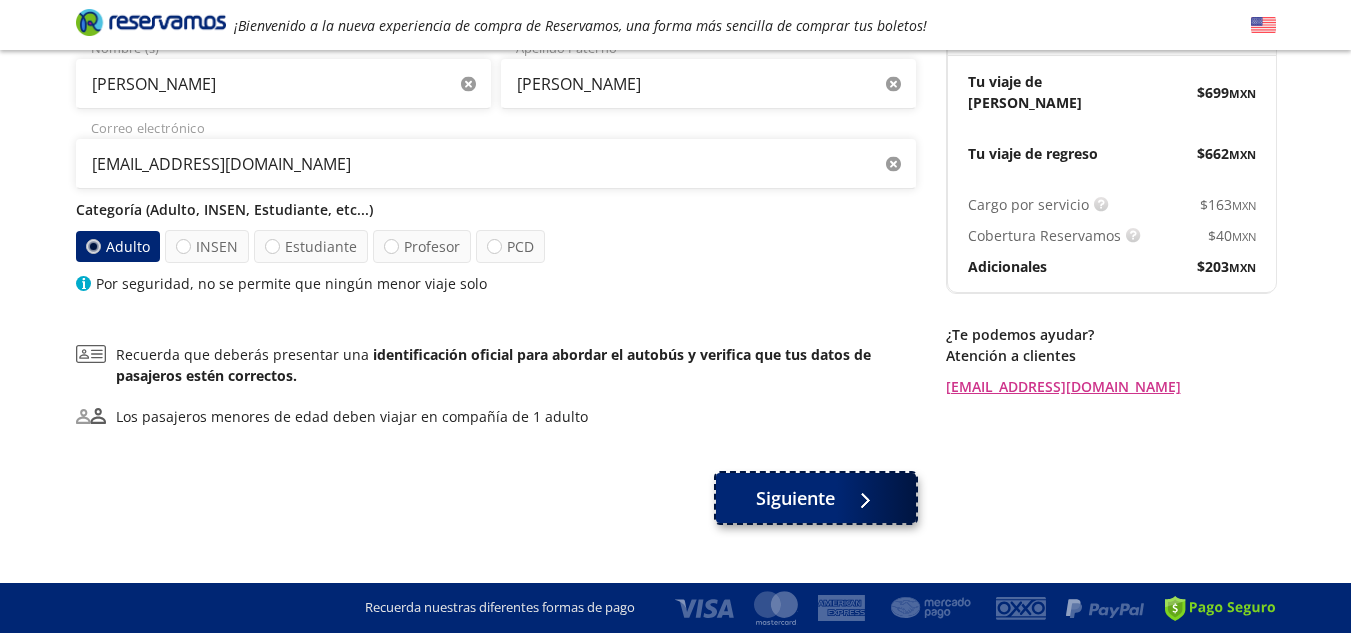 click on "Siguiente" at bounding box center [816, 498] 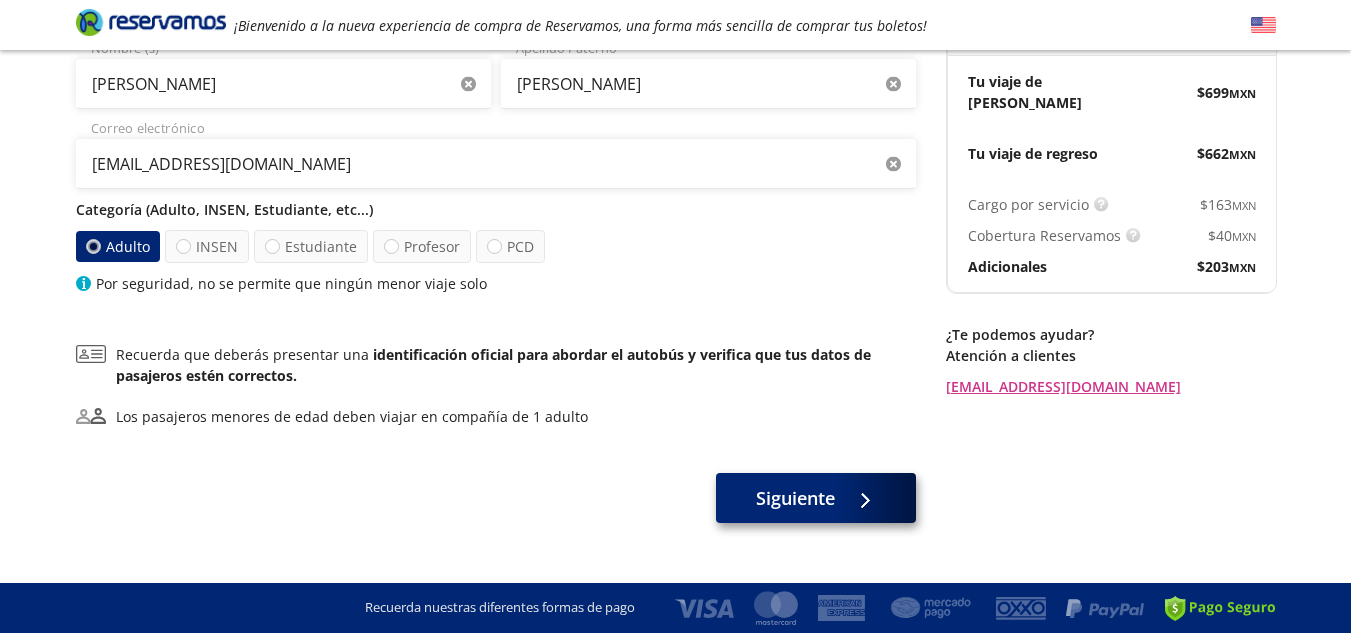 scroll, scrollTop: 0, scrollLeft: 0, axis: both 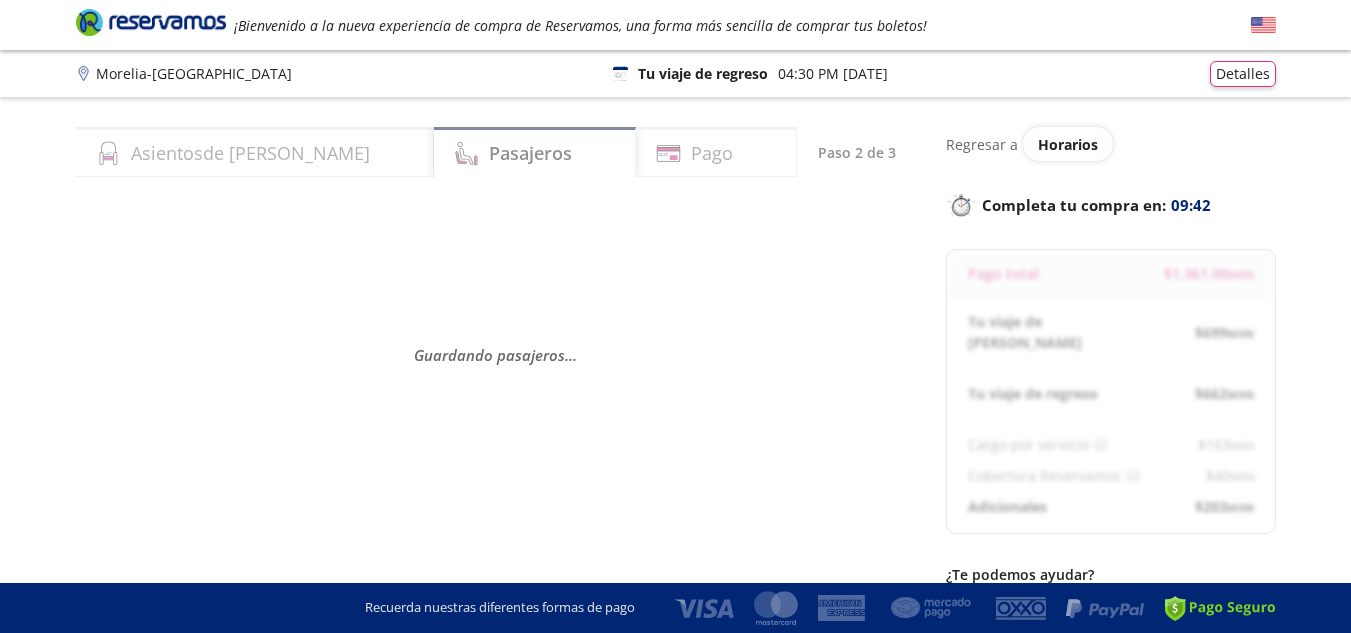 select on "MX" 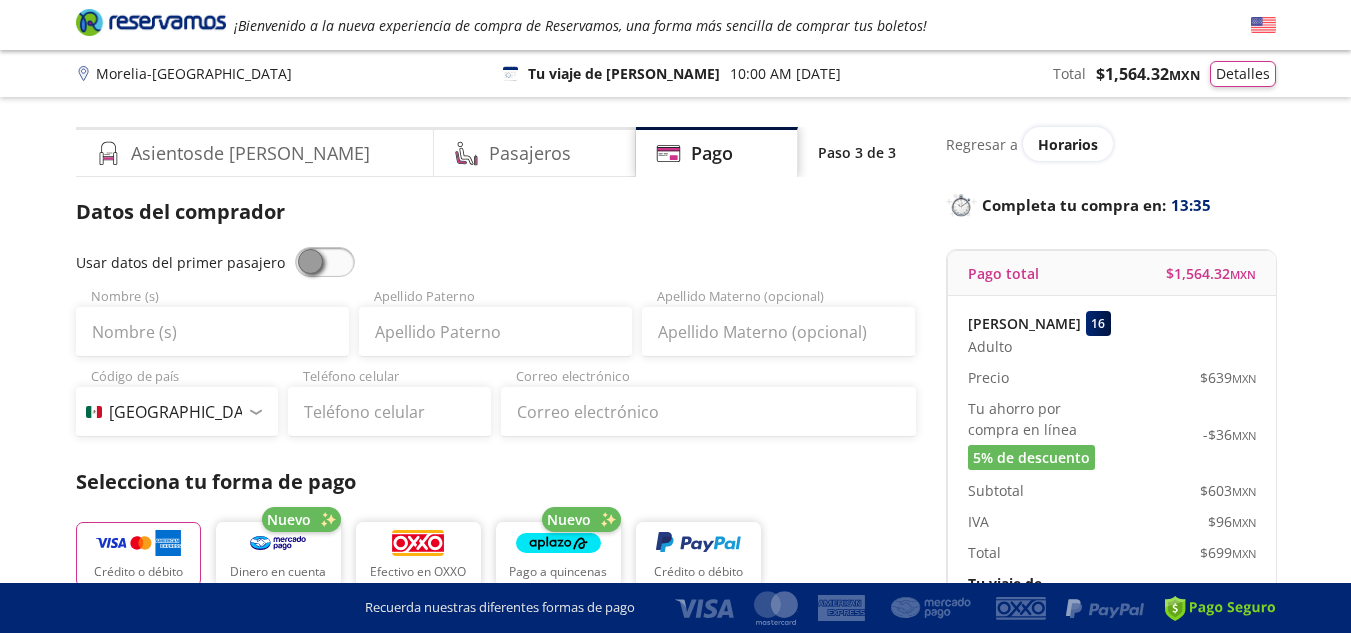 click at bounding box center (325, 262) 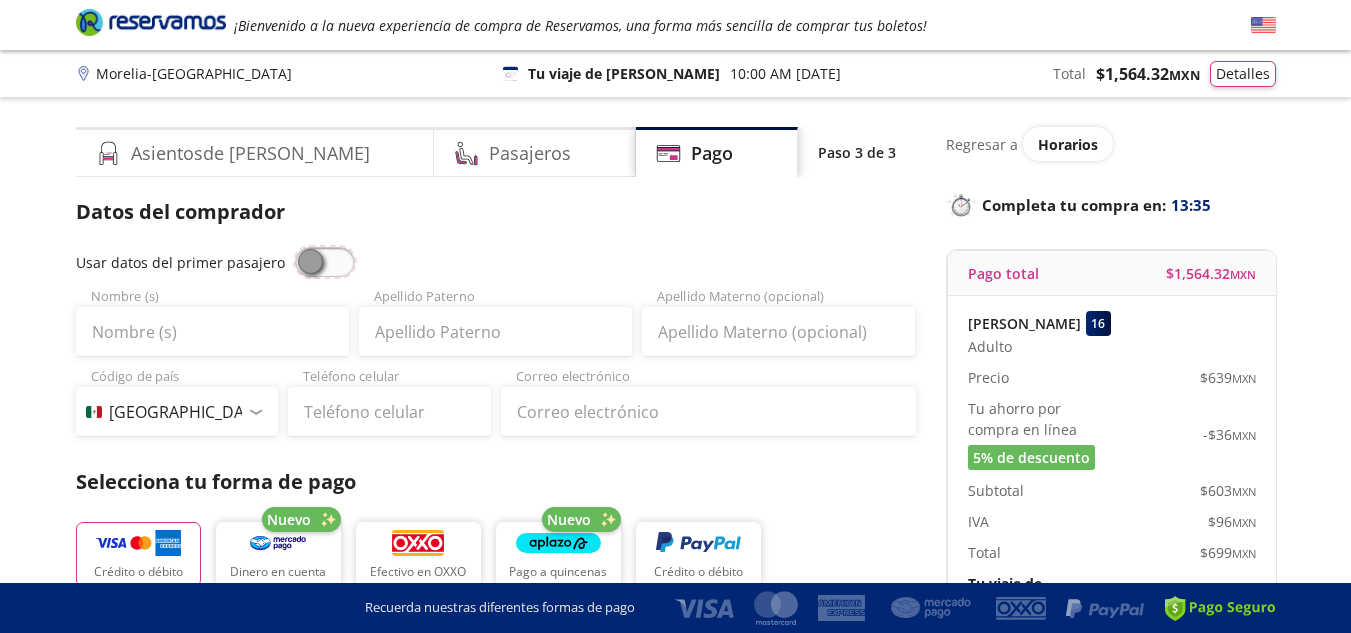click at bounding box center [295, 247] 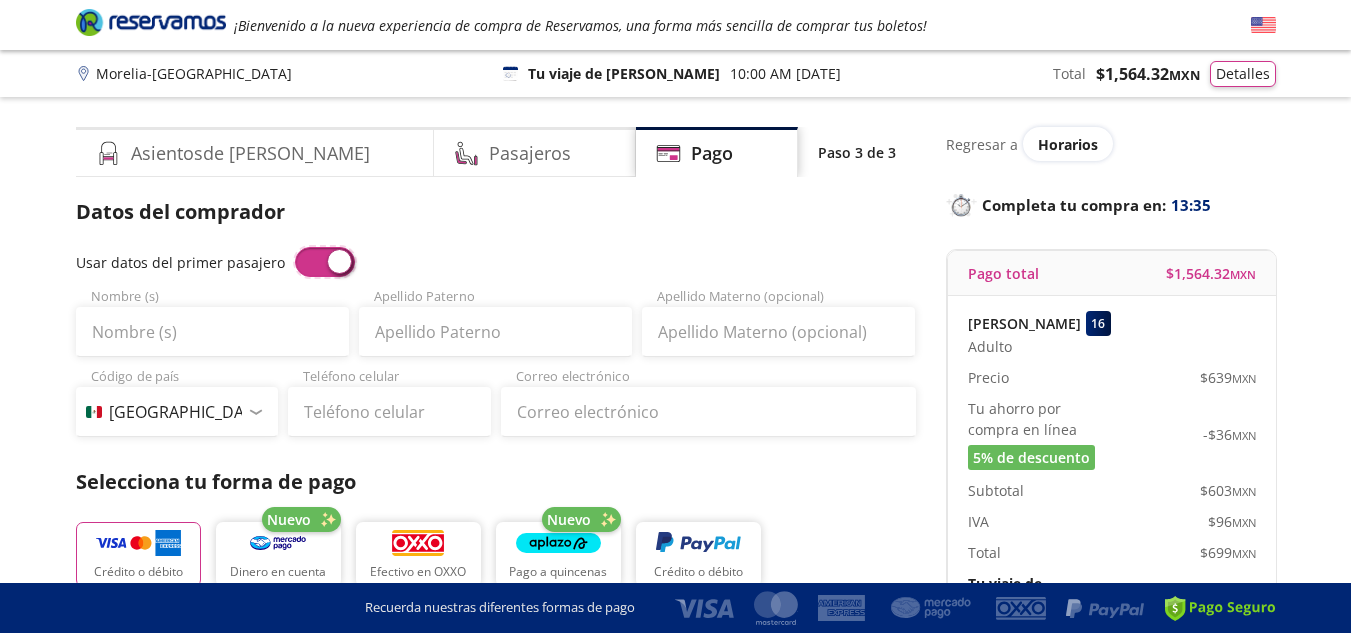 type on "[PERSON_NAME]" 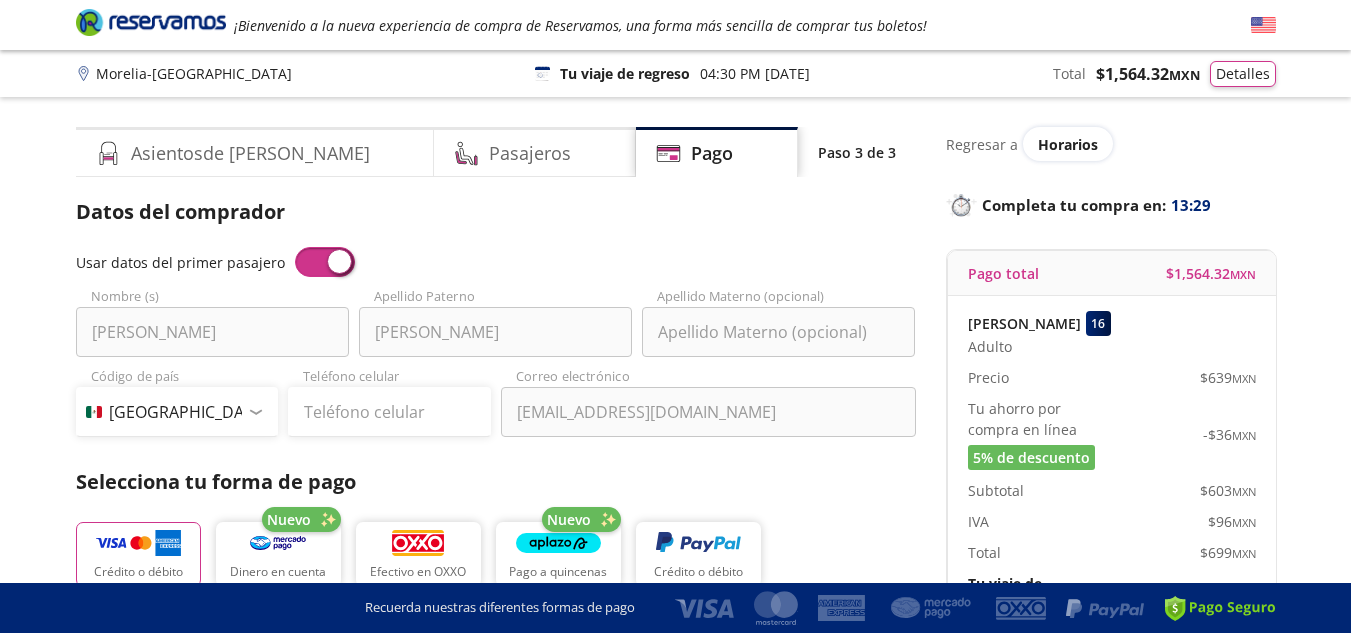 click at bounding box center (255, 412) 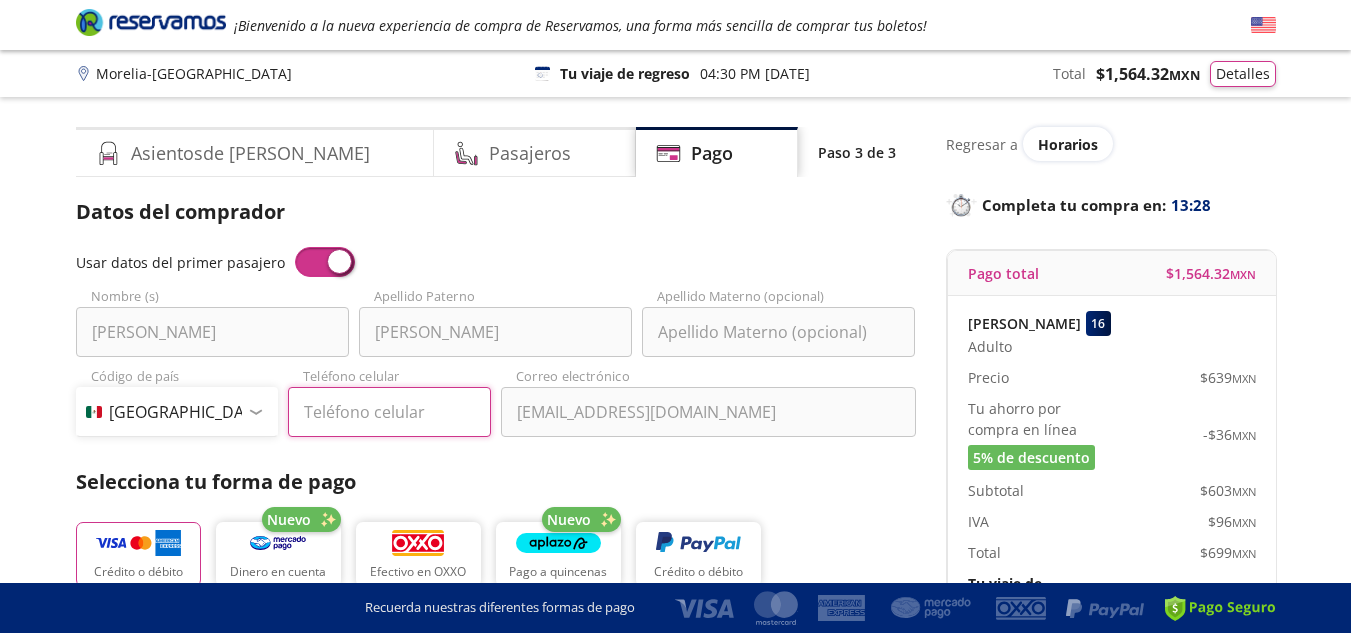 click on "Teléfono celular" at bounding box center [389, 412] 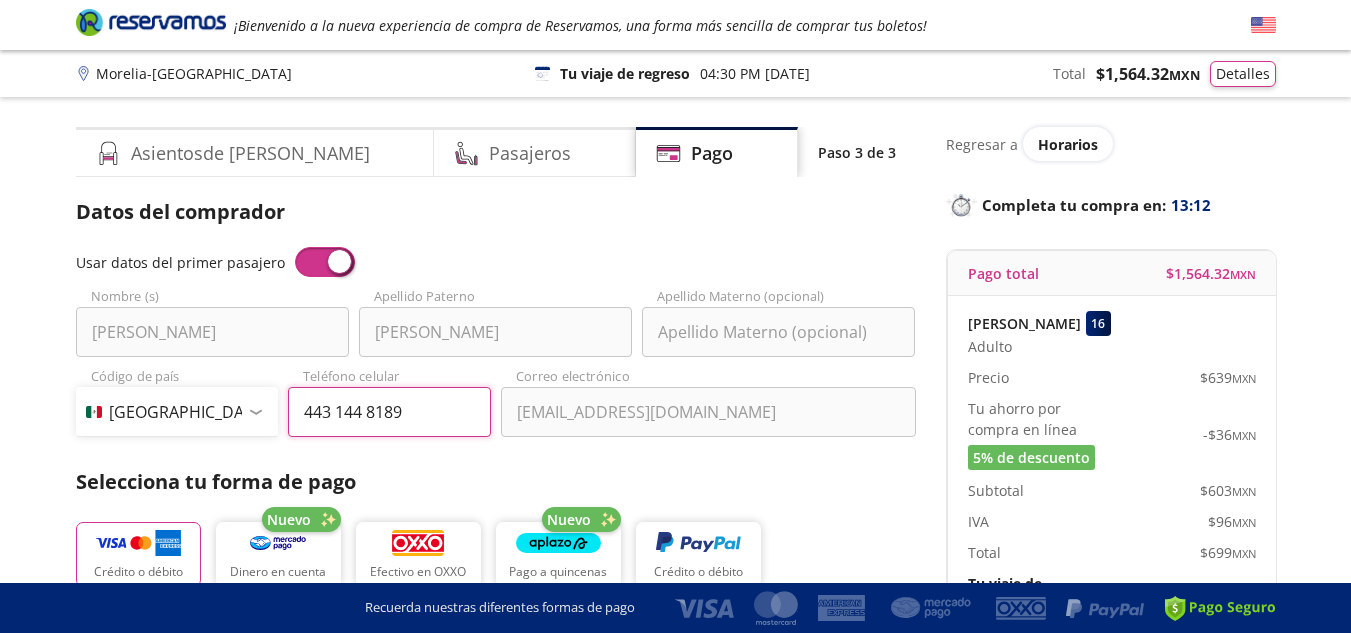 type on "443 144 8189" 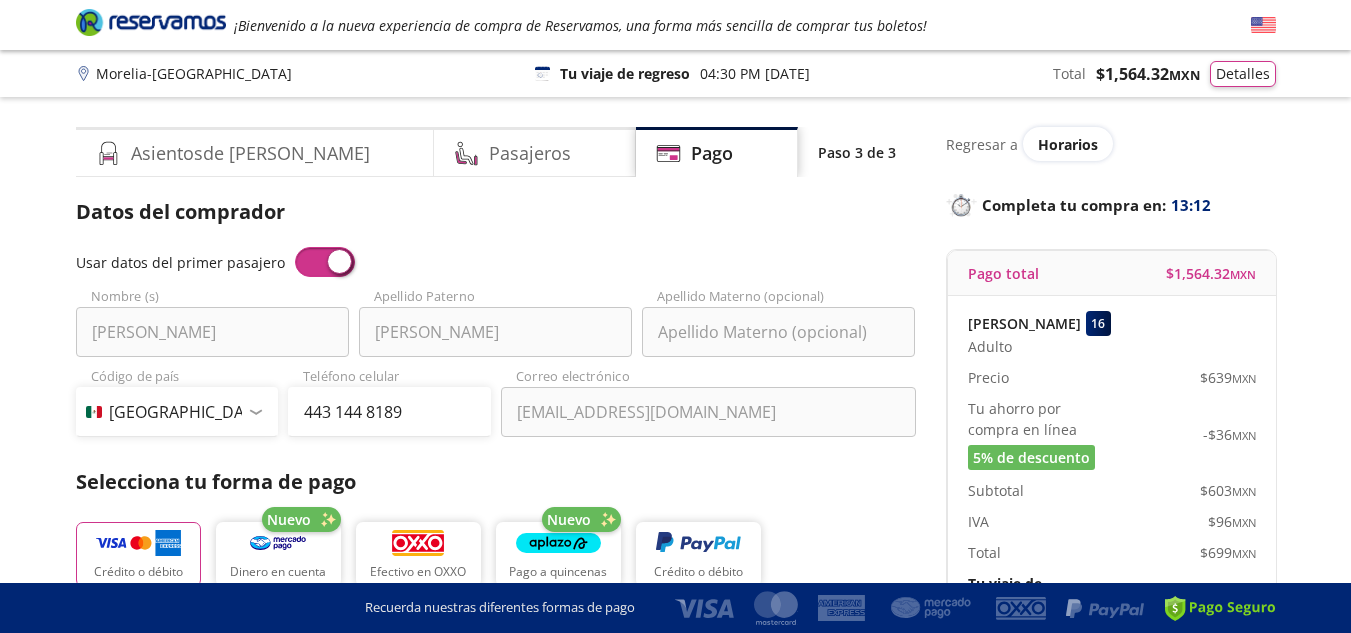 click on "Group 9 Created with Sketch. Pago Morelia  -  [GEOGRAPHIC_DATA] ¡Bienvenido a la nueva experiencia de compra de Reservamos, una forma más sencilla de comprar tus boletos! Completa tu compra en : 13:12 Morelia  -  [GEOGRAPHIC_DATA] 126 Tu viaje de regreso 04:30 PM [DATE] Total $ 1,564.32  MXN Detalles Completa tu compra en : 13:12 Asientos  de [PERSON_NAME] Pago Paso 3 de 3 Servicios adicionales ¿Tienes un código de descuento? Aplicar Datos del comprador Usar datos del primer pasajero Mariana Nombre (s) [PERSON_NAME] Apellido [PERSON_NAME] Apellido Materno (opcional) Código de país [GEOGRAPHIC_DATA] +1 [GEOGRAPHIC_DATA] +52 [GEOGRAPHIC_DATA] +57 [GEOGRAPHIC_DATA] +55 [GEOGRAPHIC_DATA] +93 [GEOGRAPHIC_DATA] +355 [GEOGRAPHIC_DATA] +49 [GEOGRAPHIC_DATA] +376 [GEOGRAPHIC_DATA] +244 [GEOGRAPHIC_DATA] +1 [GEOGRAPHIC_DATA] +1 [GEOGRAPHIC_DATA] +966 [GEOGRAPHIC_DATA] +213 [GEOGRAPHIC_DATA] +54 [GEOGRAPHIC_DATA] +374 [GEOGRAPHIC_DATA] +297 [GEOGRAPHIC_DATA] +61 [GEOGRAPHIC_DATA] +43 [GEOGRAPHIC_DATA] +994 [GEOGRAPHIC_DATA] +1 [GEOGRAPHIC_DATA] +880 [GEOGRAPHIC_DATA] +1 [GEOGRAPHIC_DATA] +973 [GEOGRAPHIC_DATA] +32 [GEOGRAPHIC_DATA] +501 [GEOGRAPHIC_DATA] +229 [GEOGRAPHIC_DATA] +1 [GEOGRAPHIC_DATA] +375 [GEOGRAPHIC_DATA] +95 [GEOGRAPHIC_DATA] +591 [GEOGRAPHIC_DATA] +387 Nuevo" at bounding box center [675, 808] 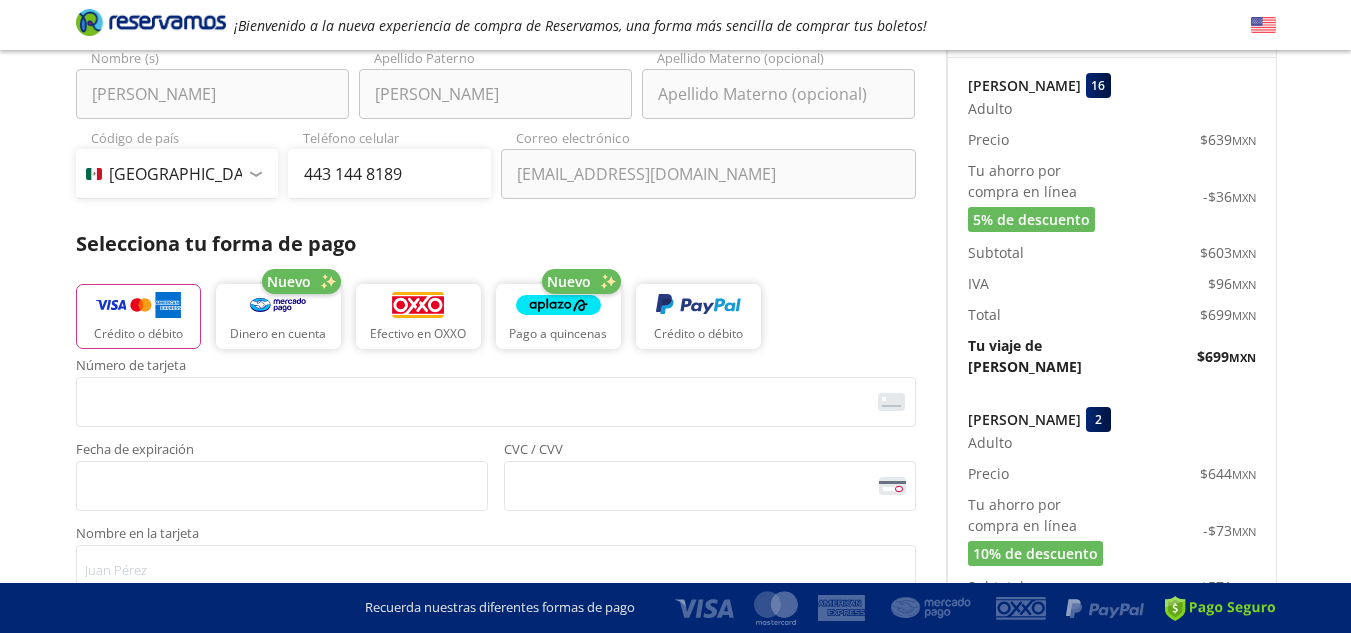 scroll, scrollTop: 240, scrollLeft: 0, axis: vertical 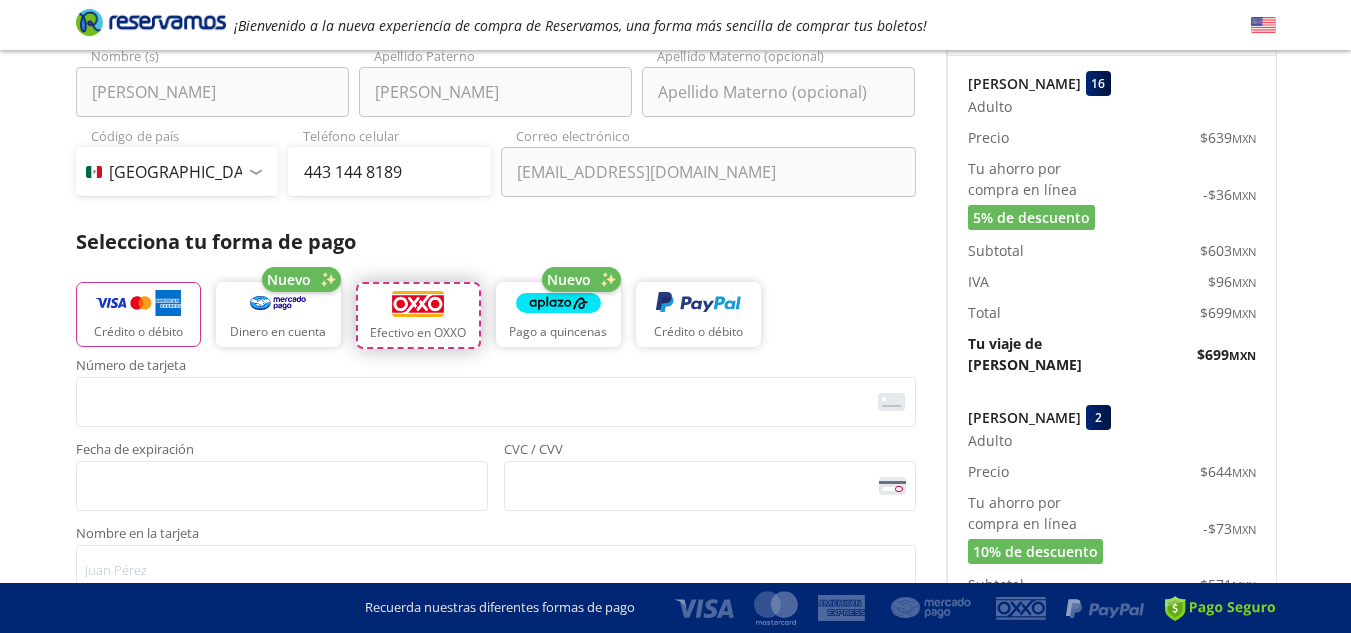 click at bounding box center [417, 304] 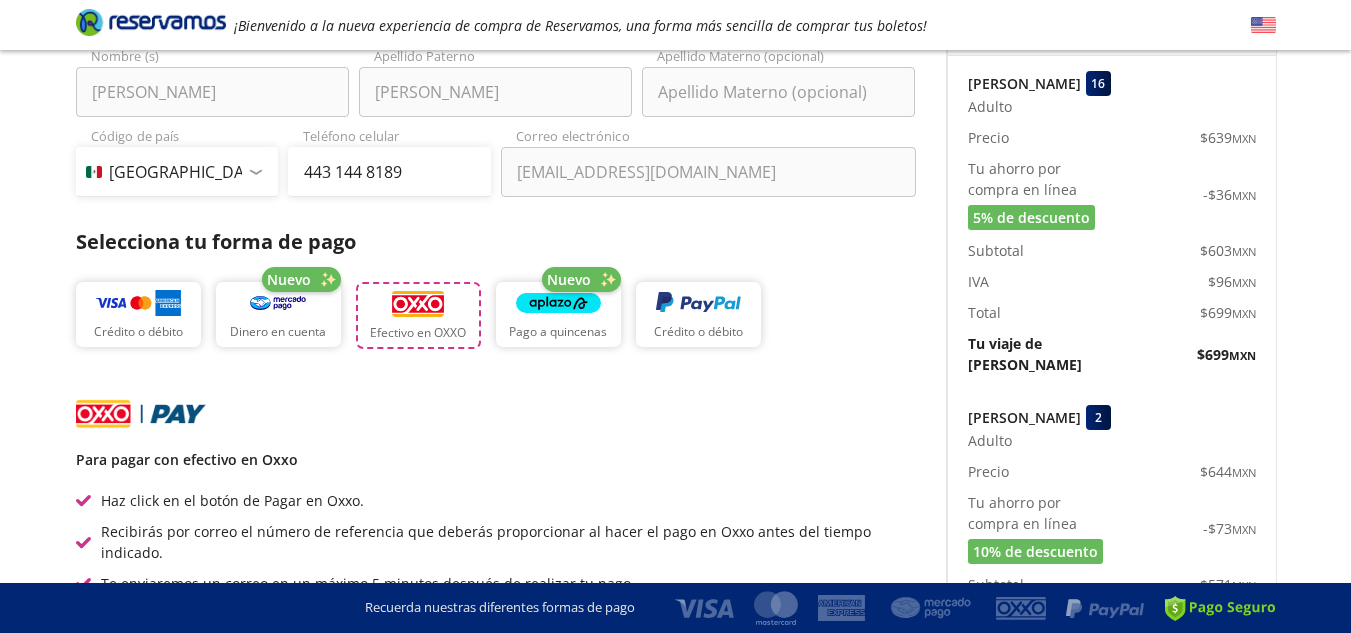 type 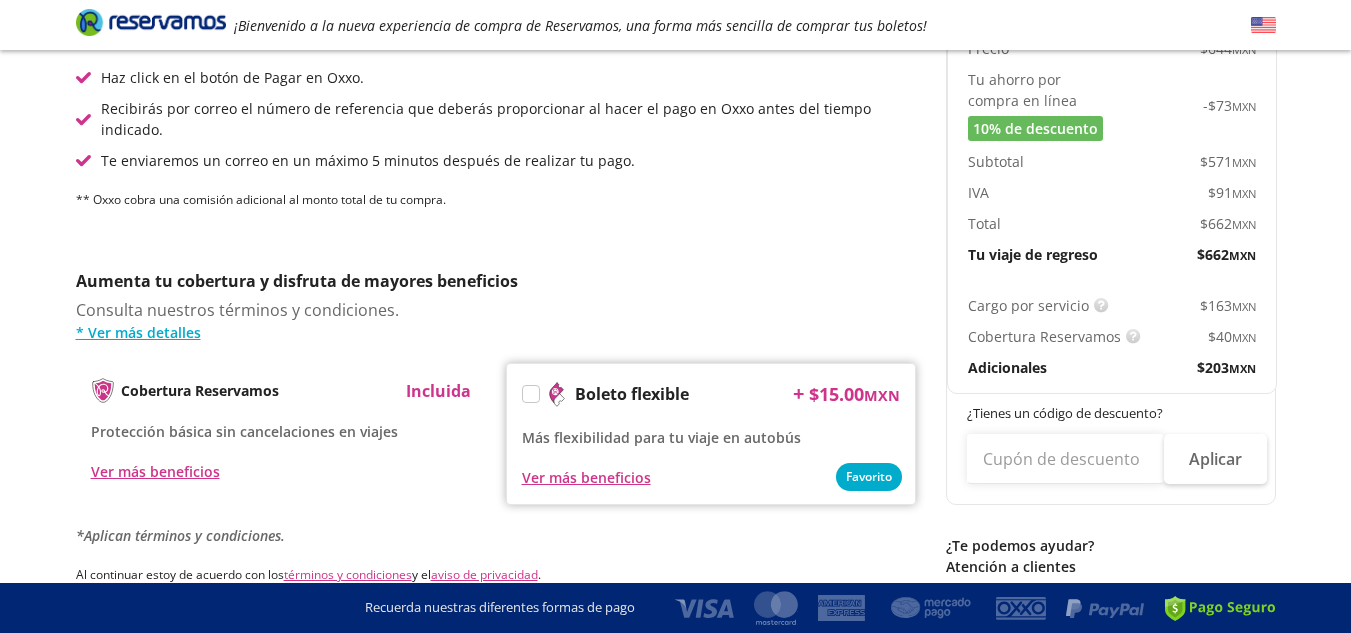 scroll, scrollTop: 760, scrollLeft: 0, axis: vertical 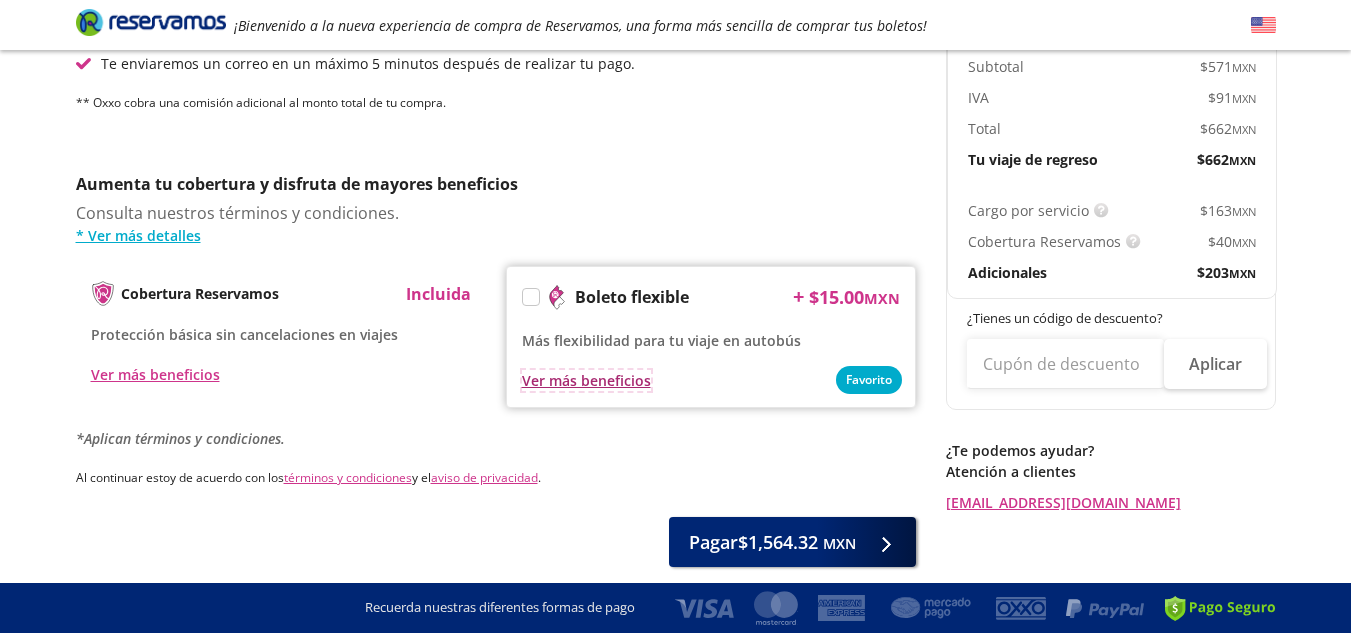 click on "Ver más beneficios" at bounding box center (586, 380) 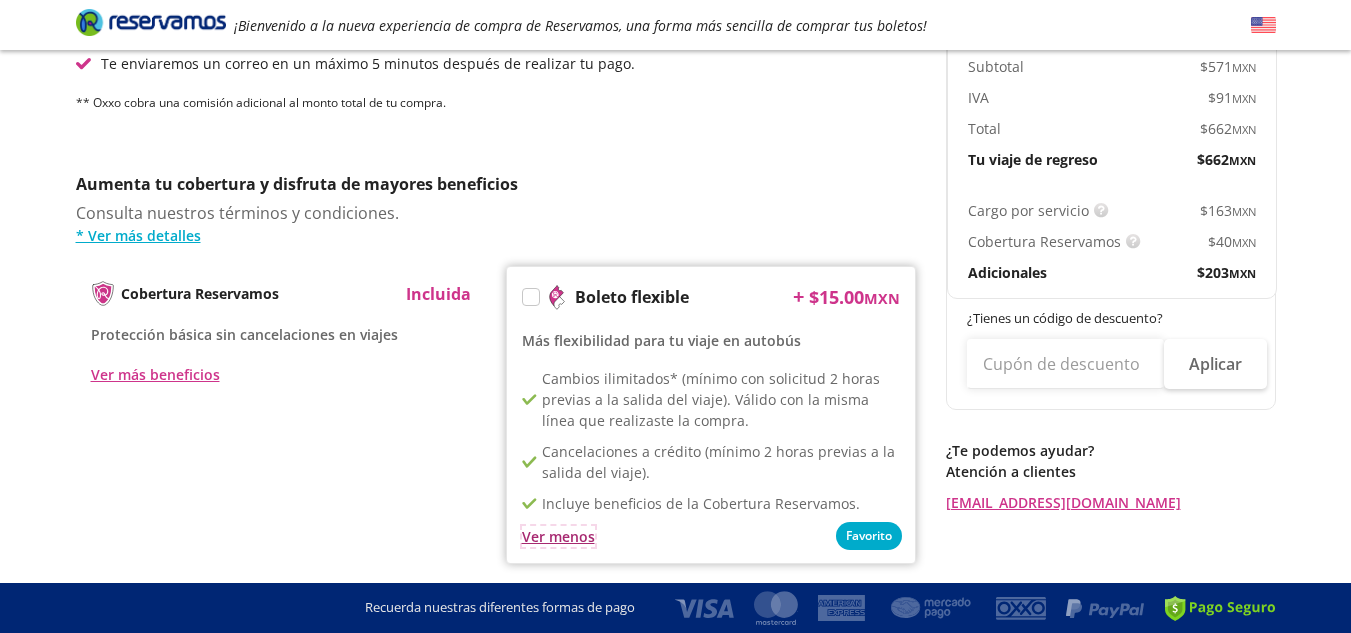 click on "Ver menos" at bounding box center [558, 536] 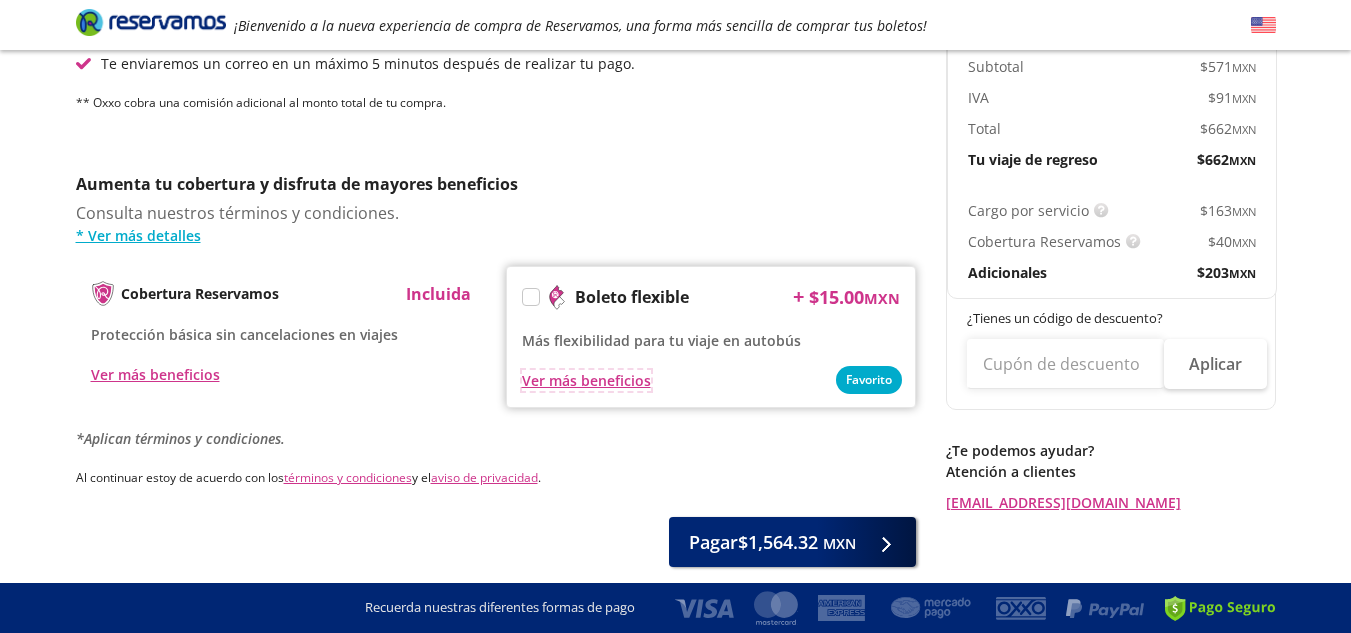 type 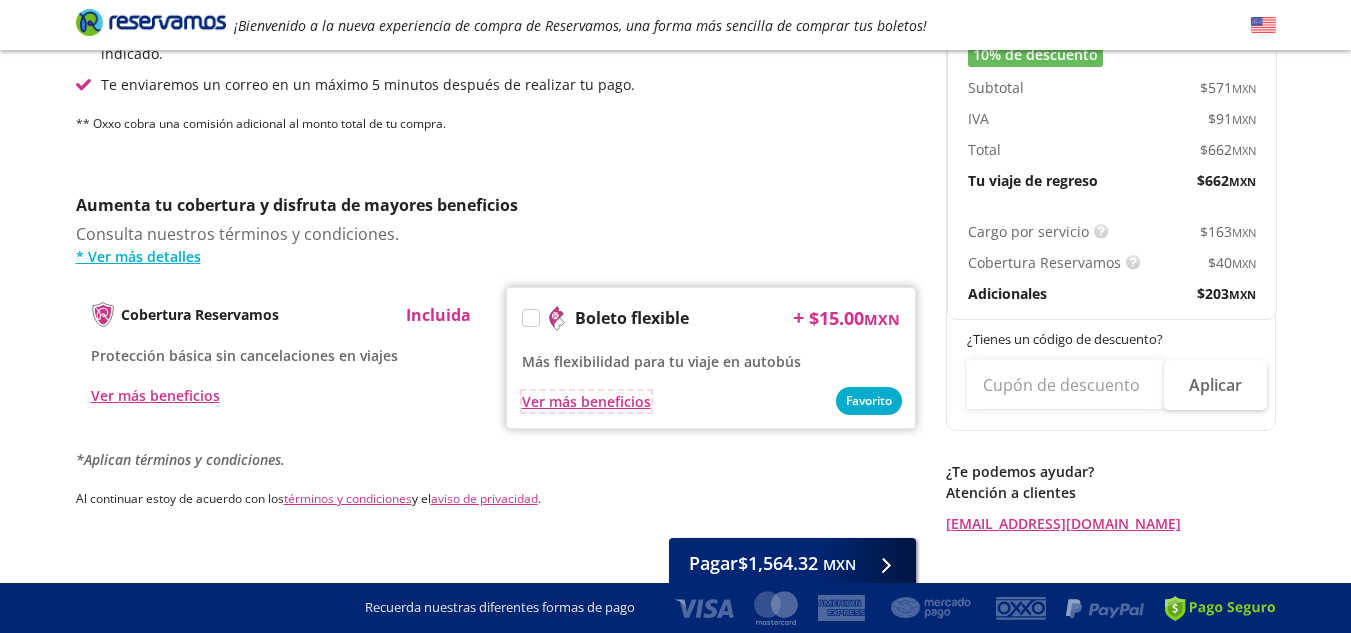 scroll, scrollTop: 811, scrollLeft: 0, axis: vertical 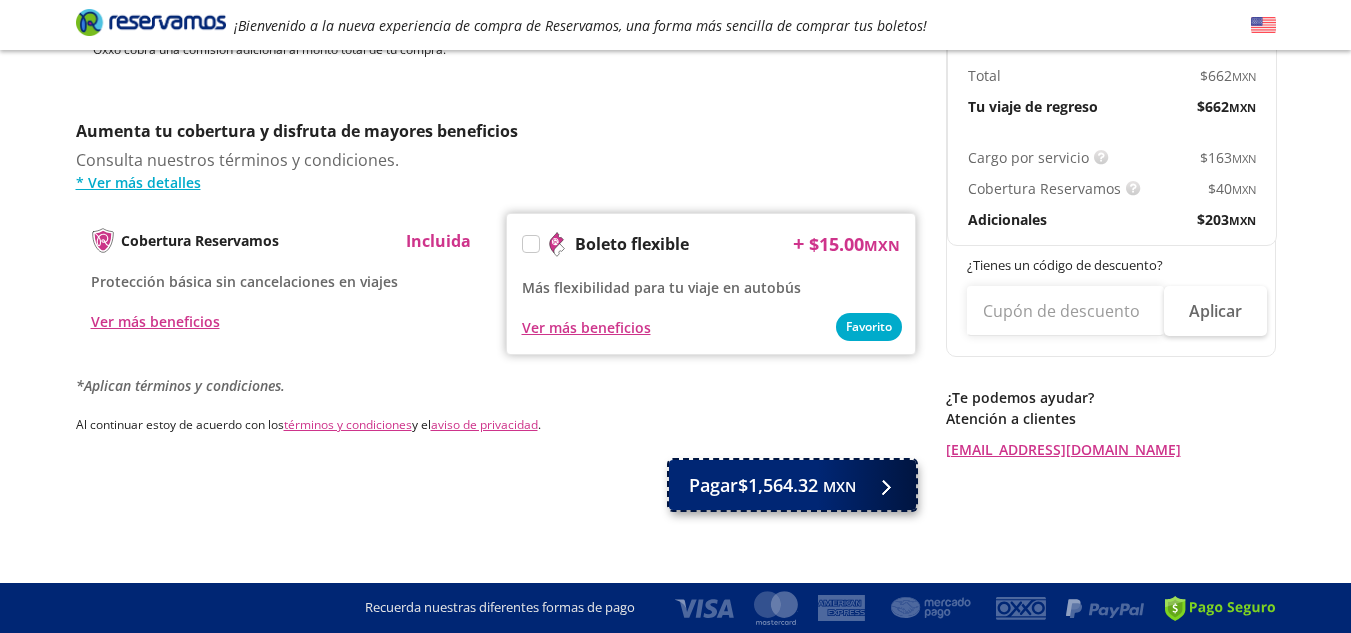 click on "Pagar  $1,564.32   MXN" at bounding box center [772, 485] 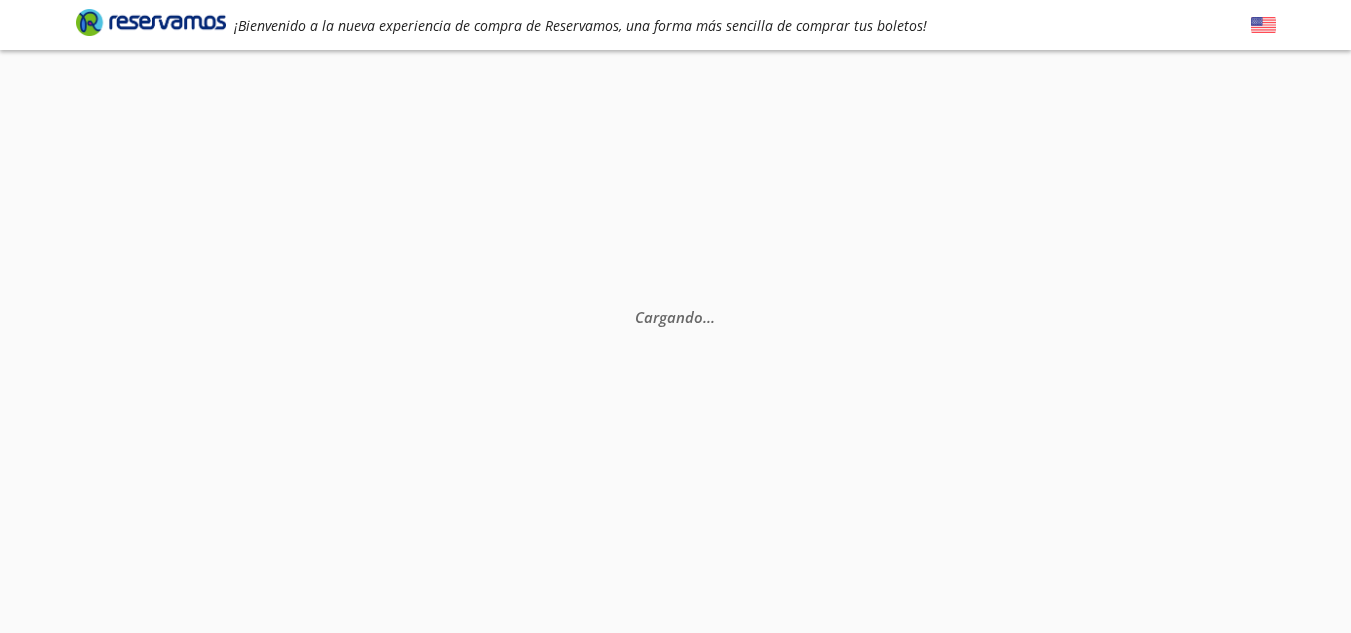 scroll, scrollTop: 40, scrollLeft: 0, axis: vertical 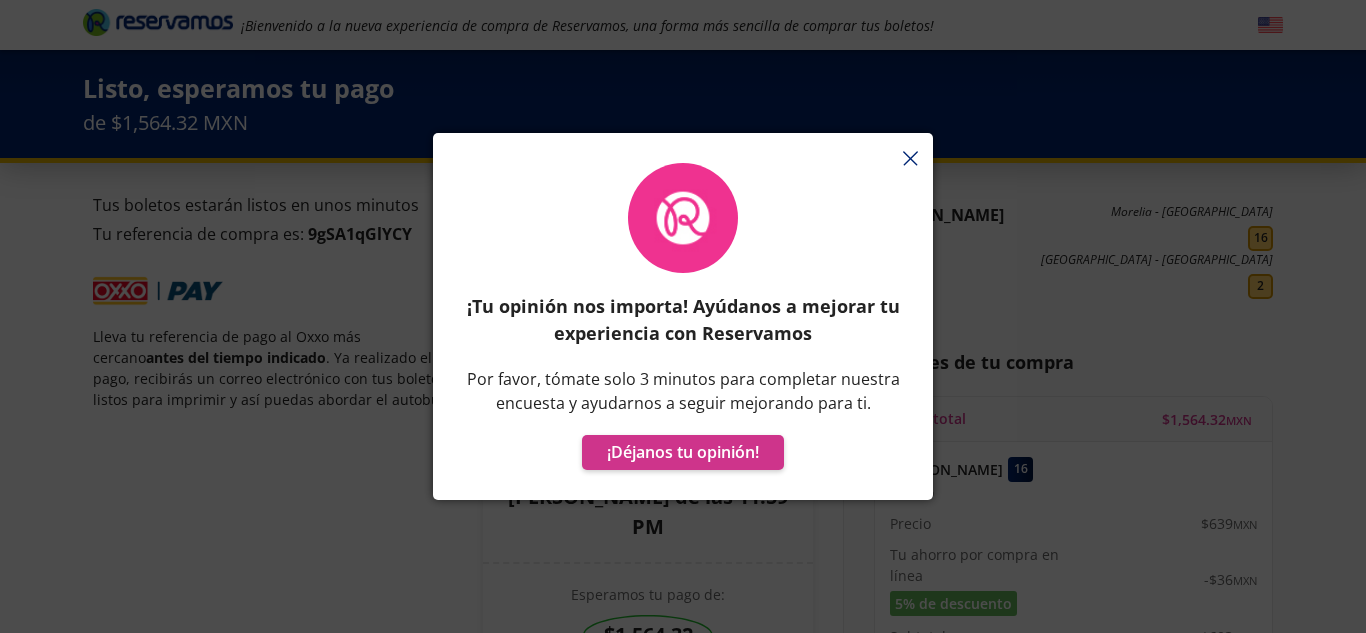 click on "¡Tu opinión nos importa! Ayúdanos a mejorar tu experiencia con Reservamos Por favor, tómate solo 3 minutos para completar nuestra encuesta y ayudarnos a seguir mejorando para ti. ¡Déjanos tu opinión!" at bounding box center [683, 326] 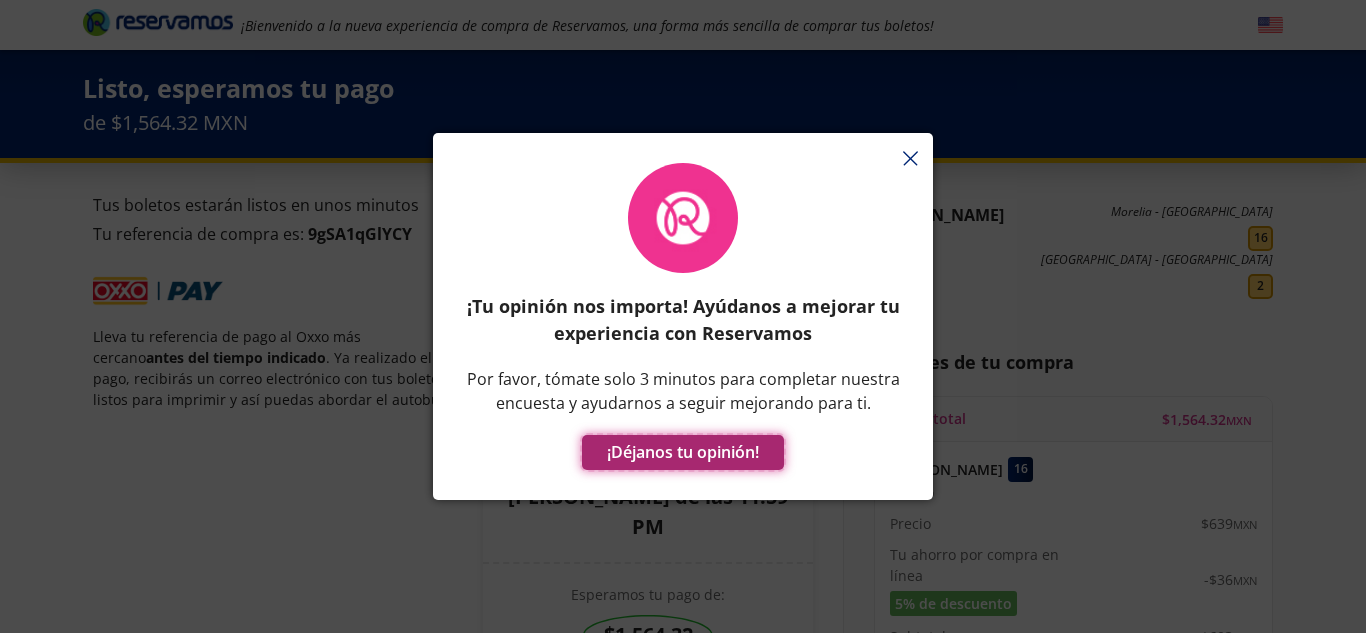 click on "¡Déjanos tu opinión!" at bounding box center [683, 452] 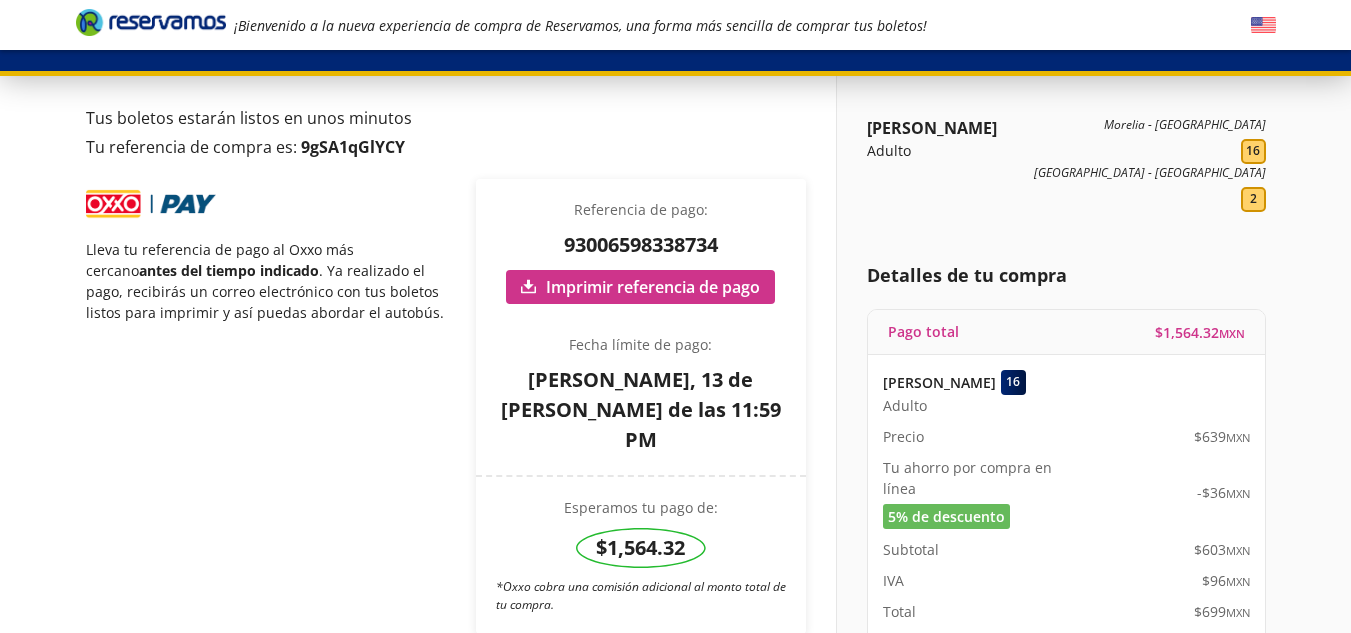 scroll, scrollTop: 0, scrollLeft: 0, axis: both 